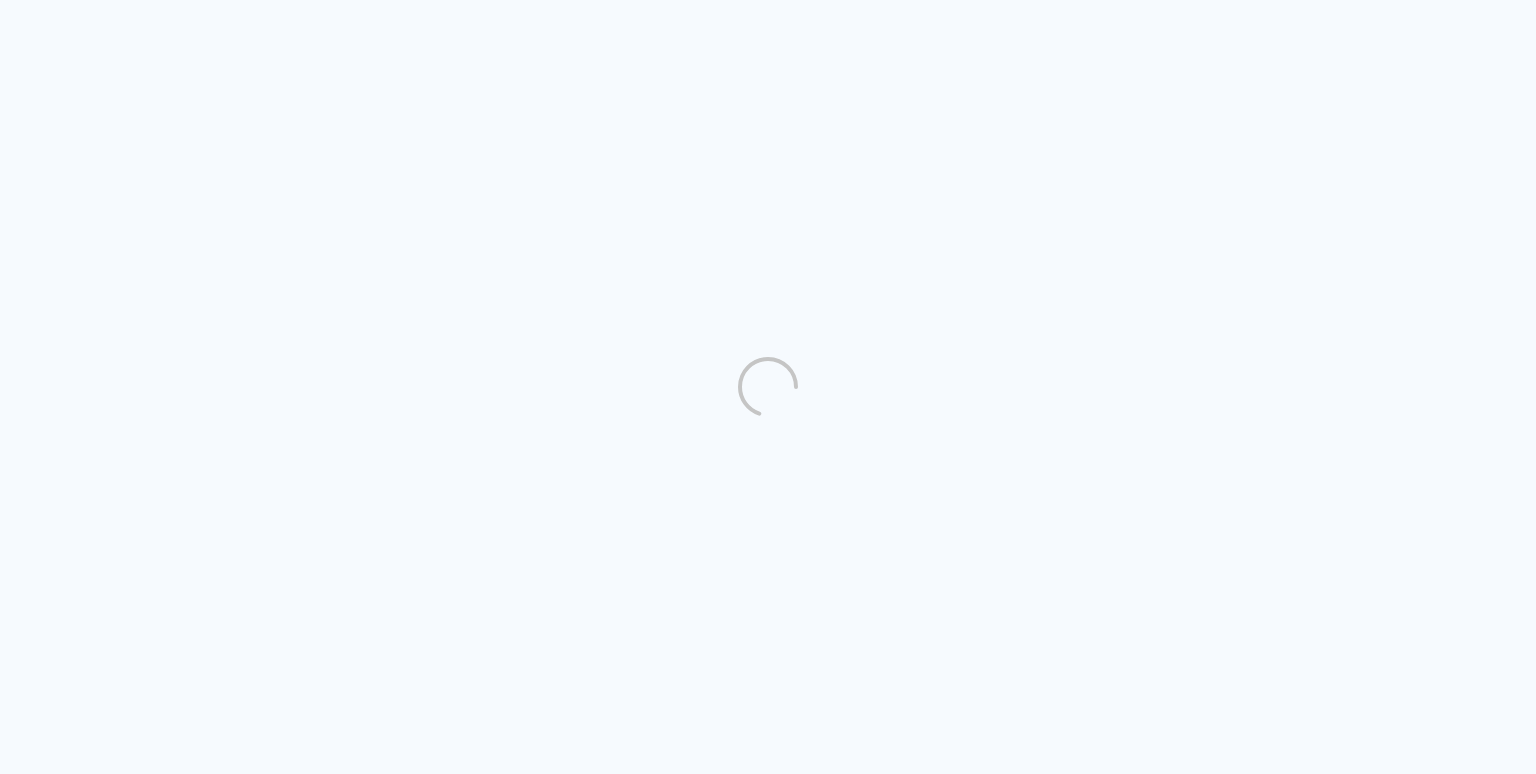 scroll, scrollTop: 0, scrollLeft: 0, axis: both 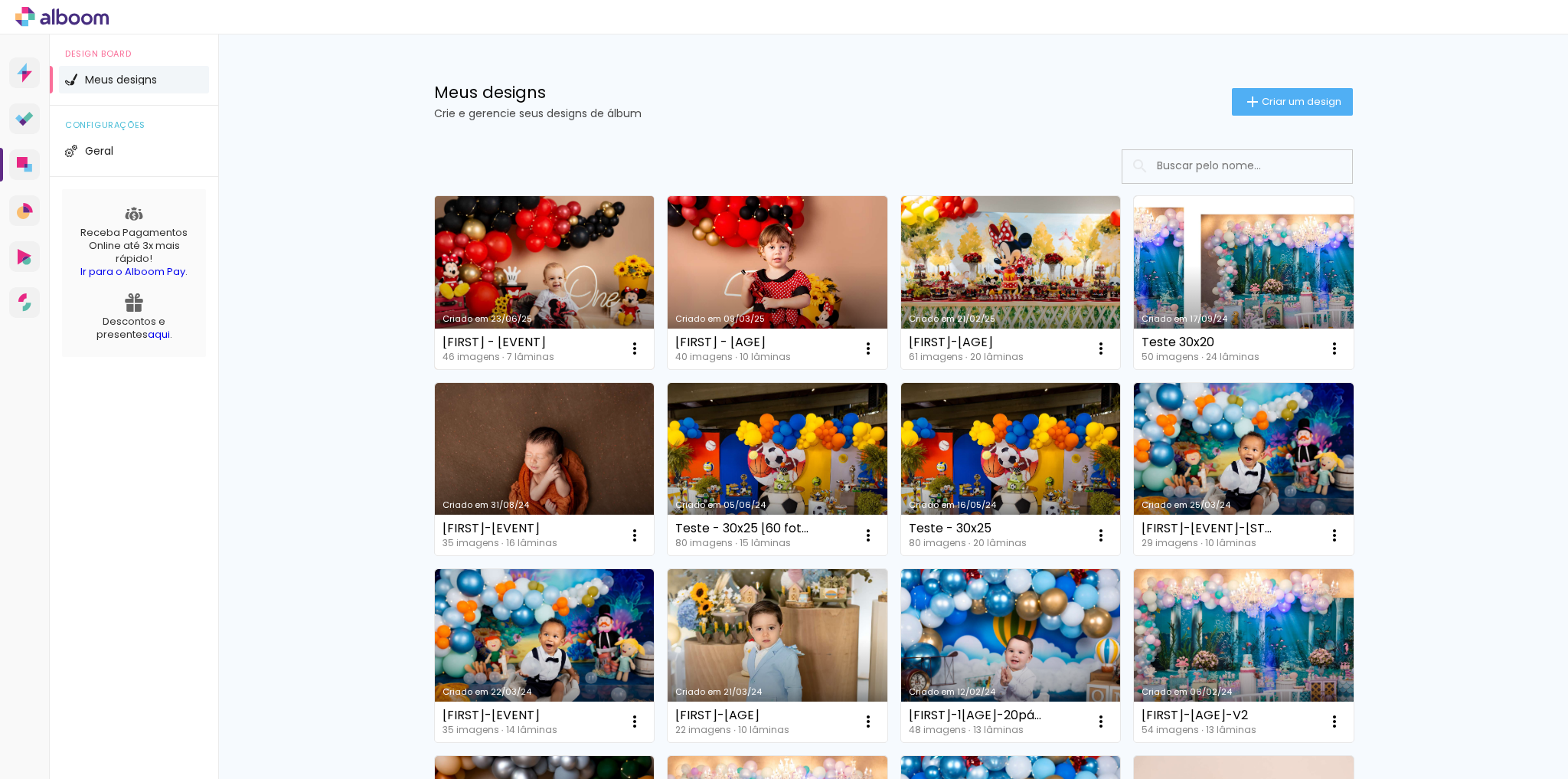 click on "Criado em 23/06/25" at bounding box center (544, 283) 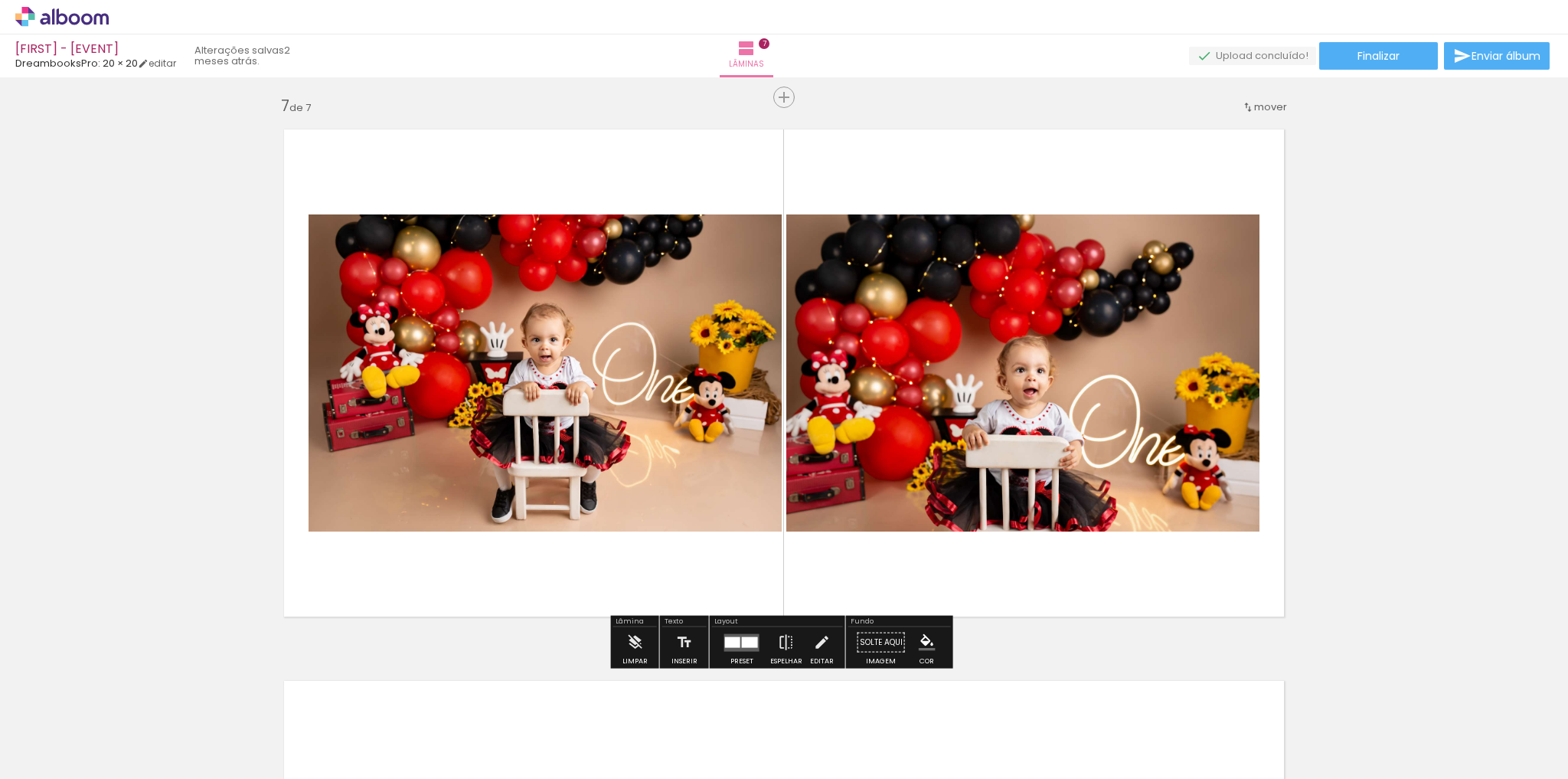 scroll, scrollTop: 3498, scrollLeft: 0, axis: vertical 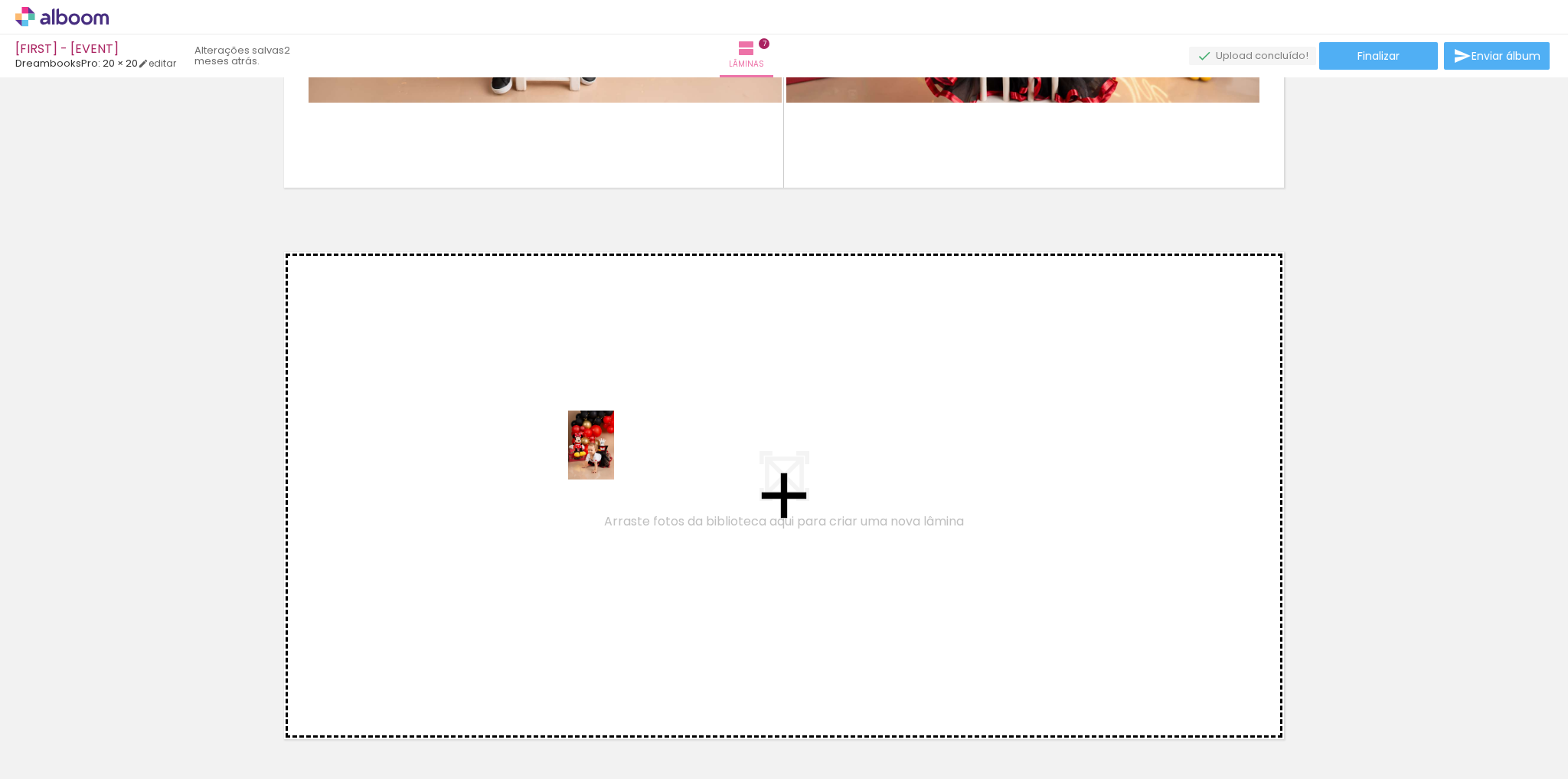 drag, startPoint x: 651, startPoint y: 730, endPoint x: 610, endPoint y: 450, distance: 282.98587 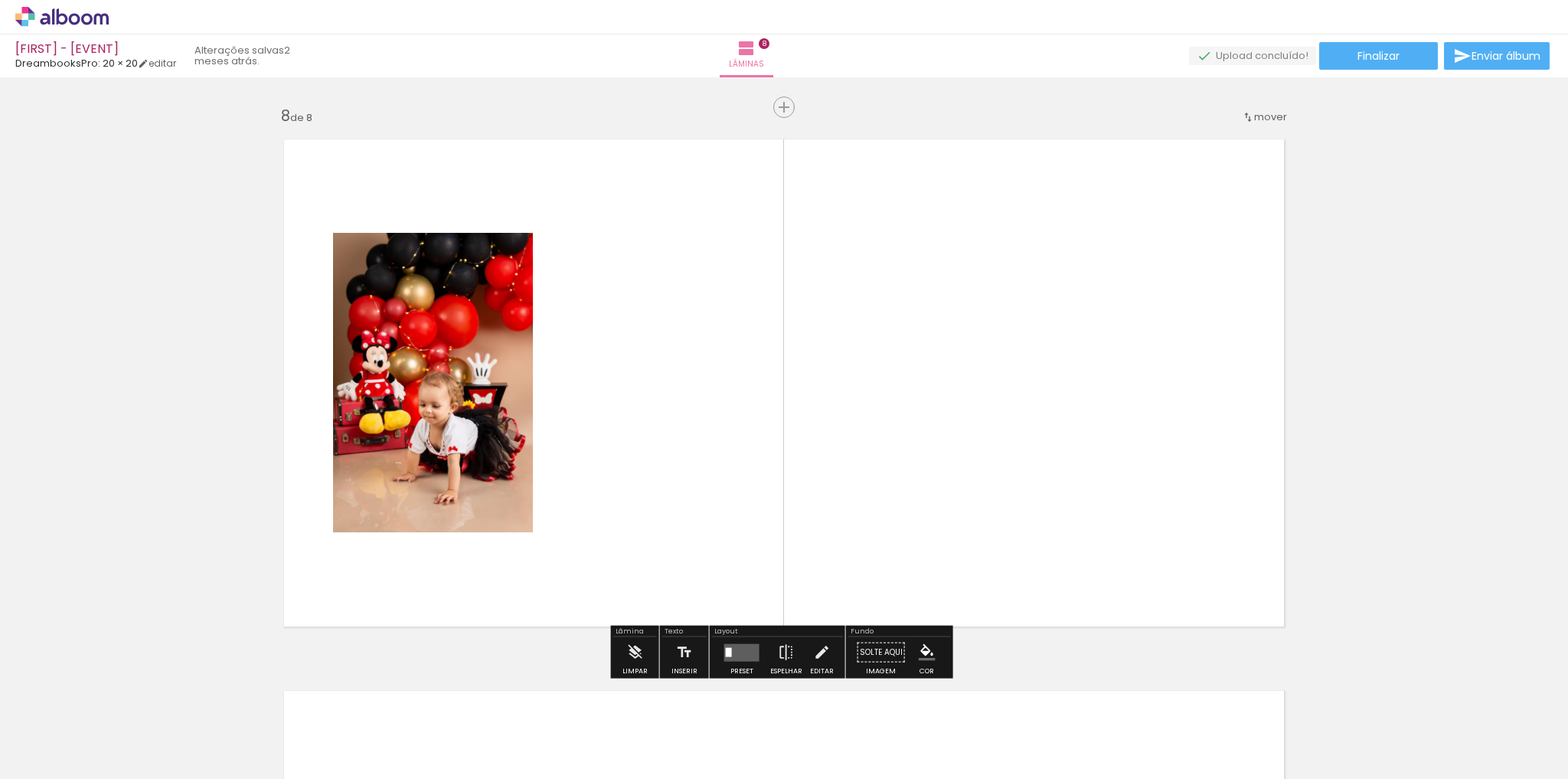 scroll, scrollTop: 3858, scrollLeft: 0, axis: vertical 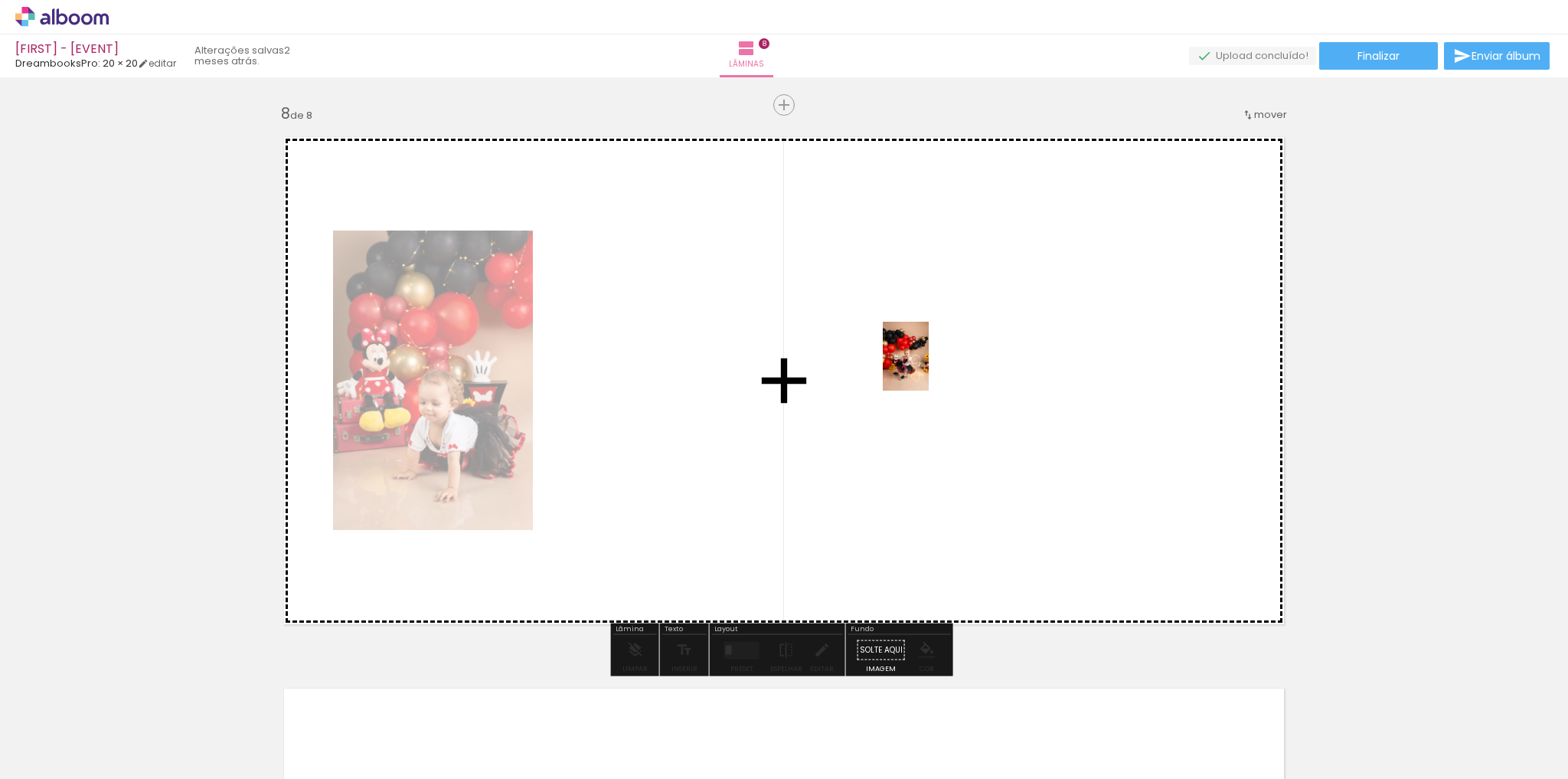 drag, startPoint x: 1080, startPoint y: 738, endPoint x: 929, endPoint y: 368, distance: 399.6261 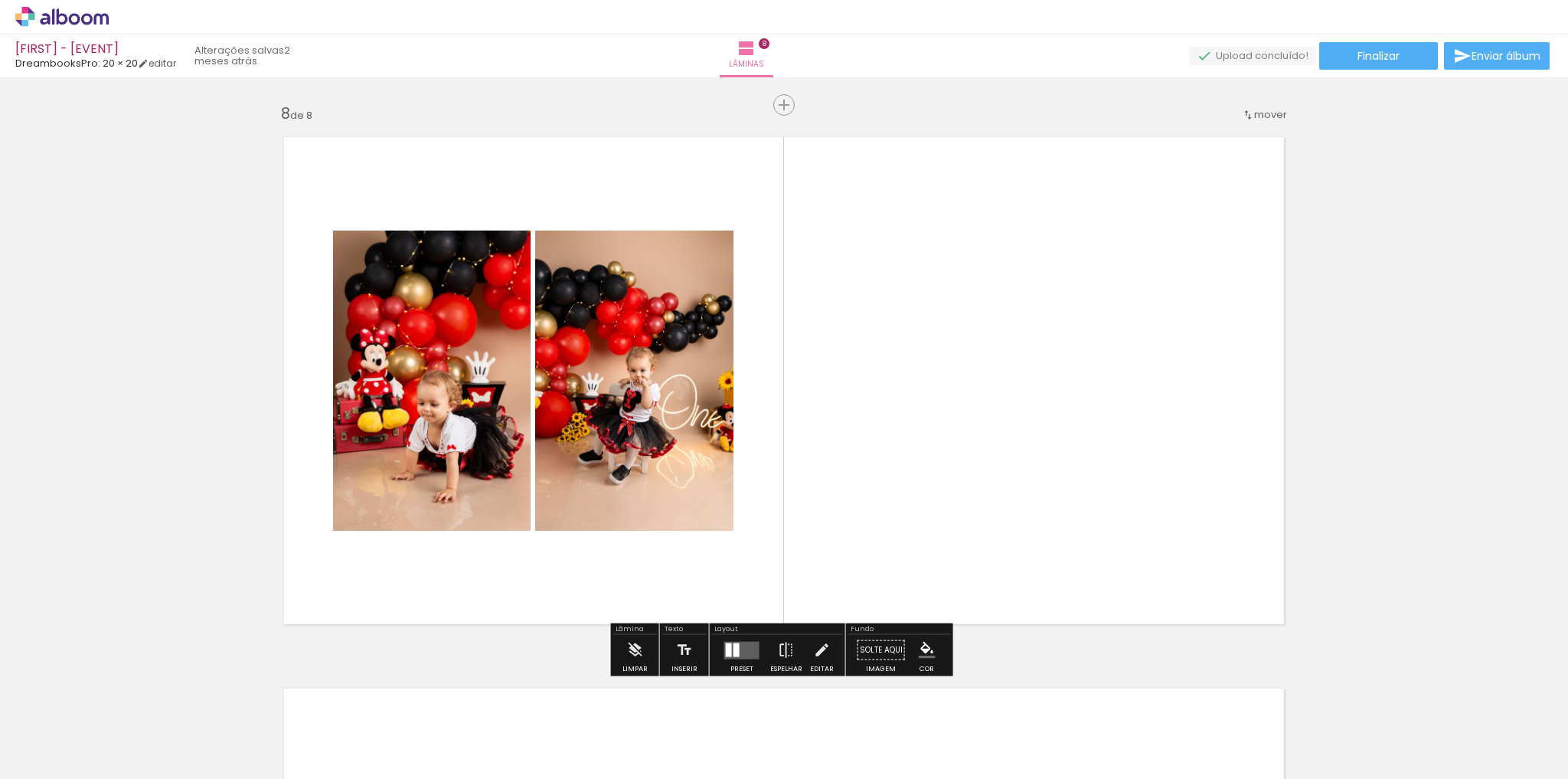 scroll, scrollTop: 0, scrollLeft: 1047, axis: horizontal 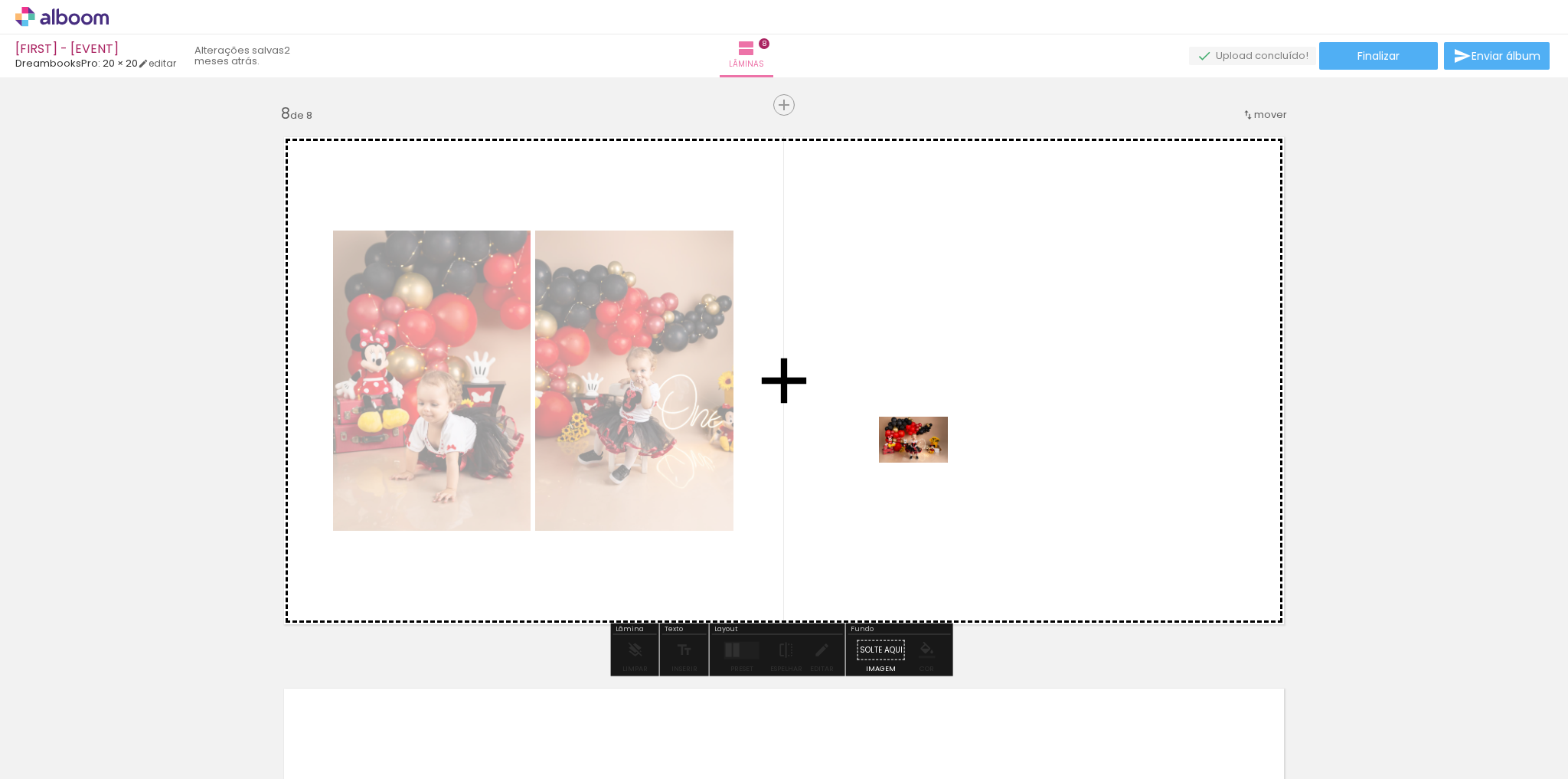 drag, startPoint x: 654, startPoint y: 746, endPoint x: 925, endPoint y: 463, distance: 391.829 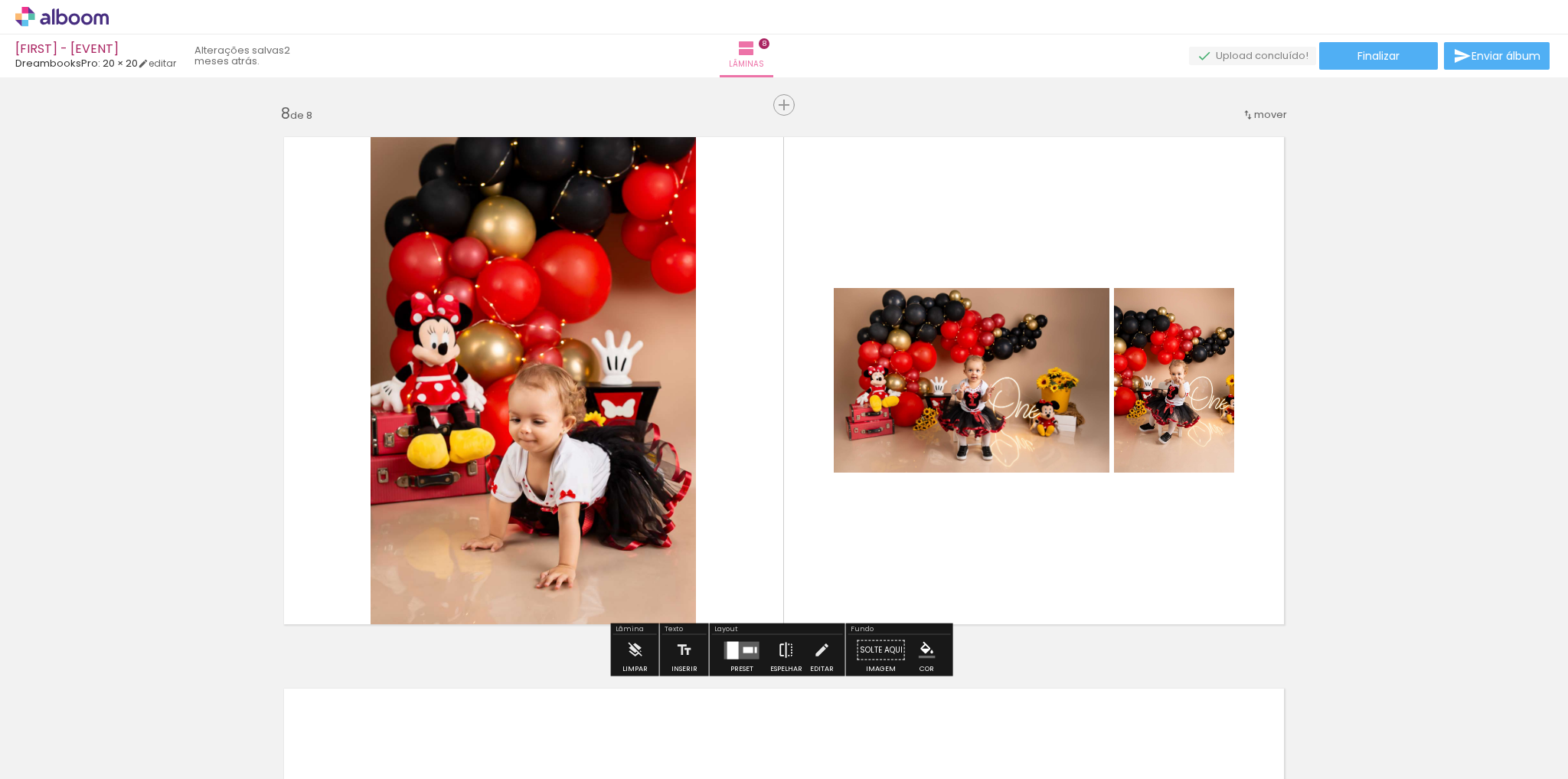 click at bounding box center [786, 650] 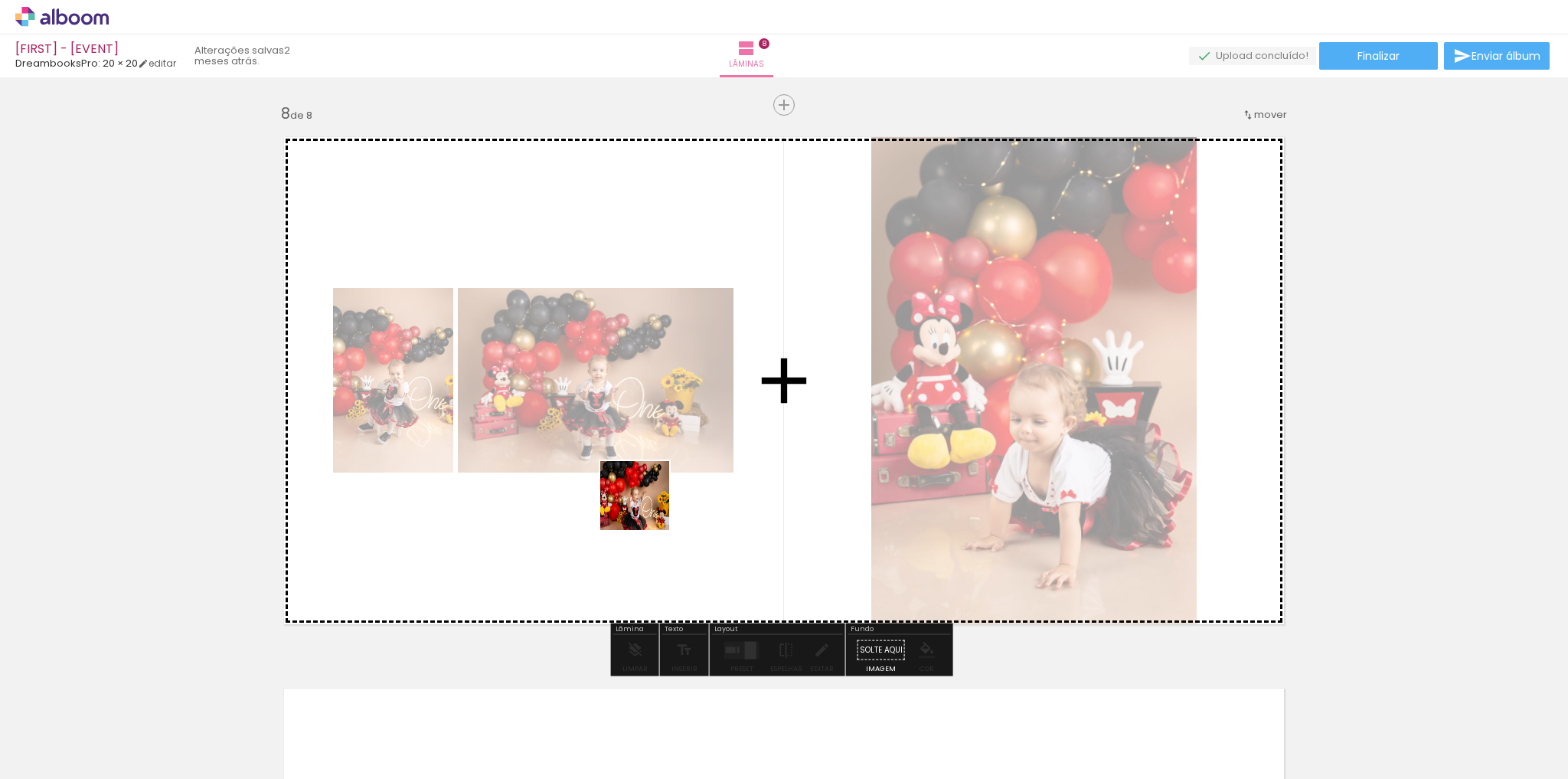 drag, startPoint x: 741, startPoint y: 748, endPoint x: 631, endPoint y: 484, distance: 286 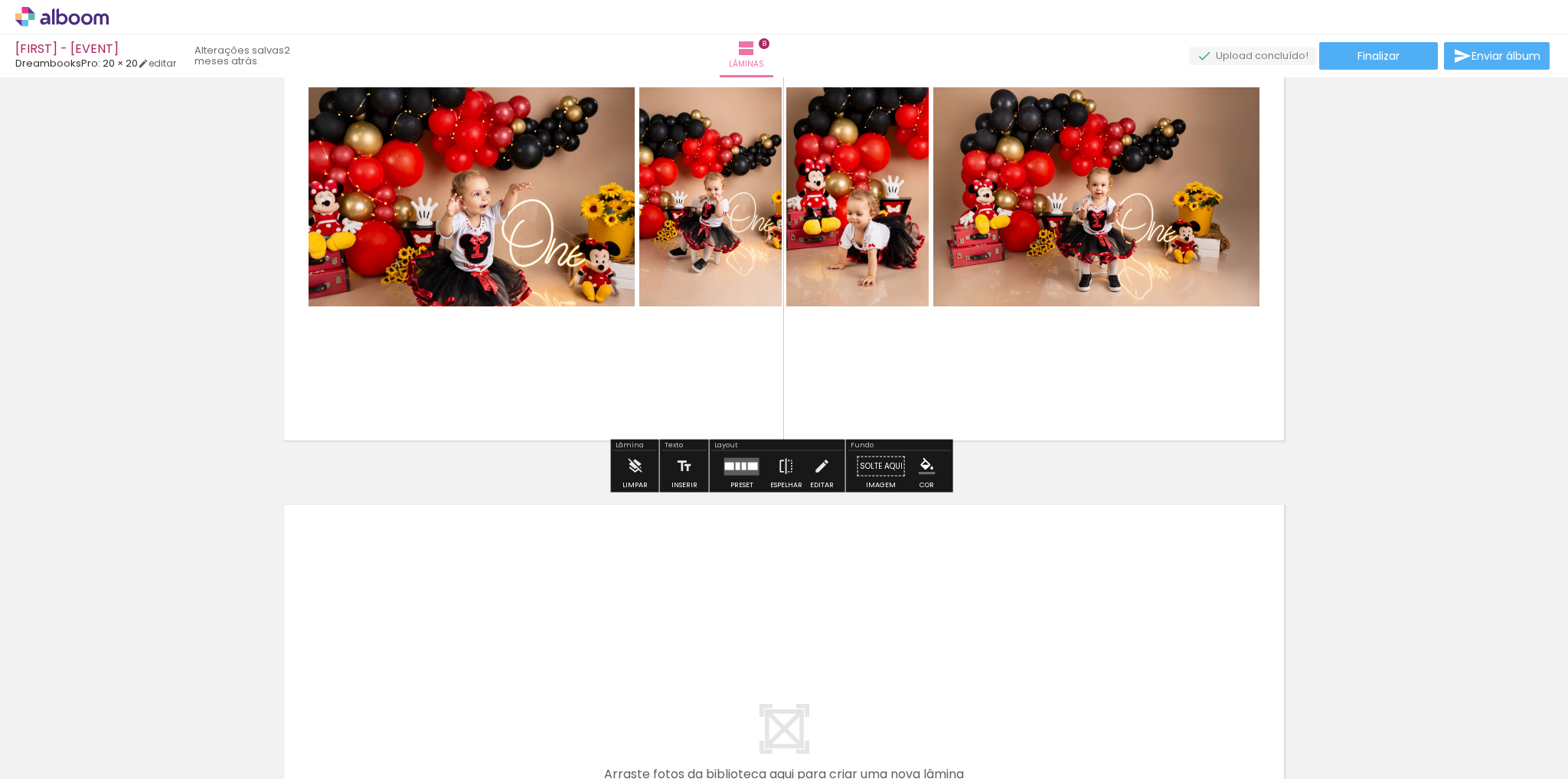 scroll, scrollTop: 4226, scrollLeft: 0, axis: vertical 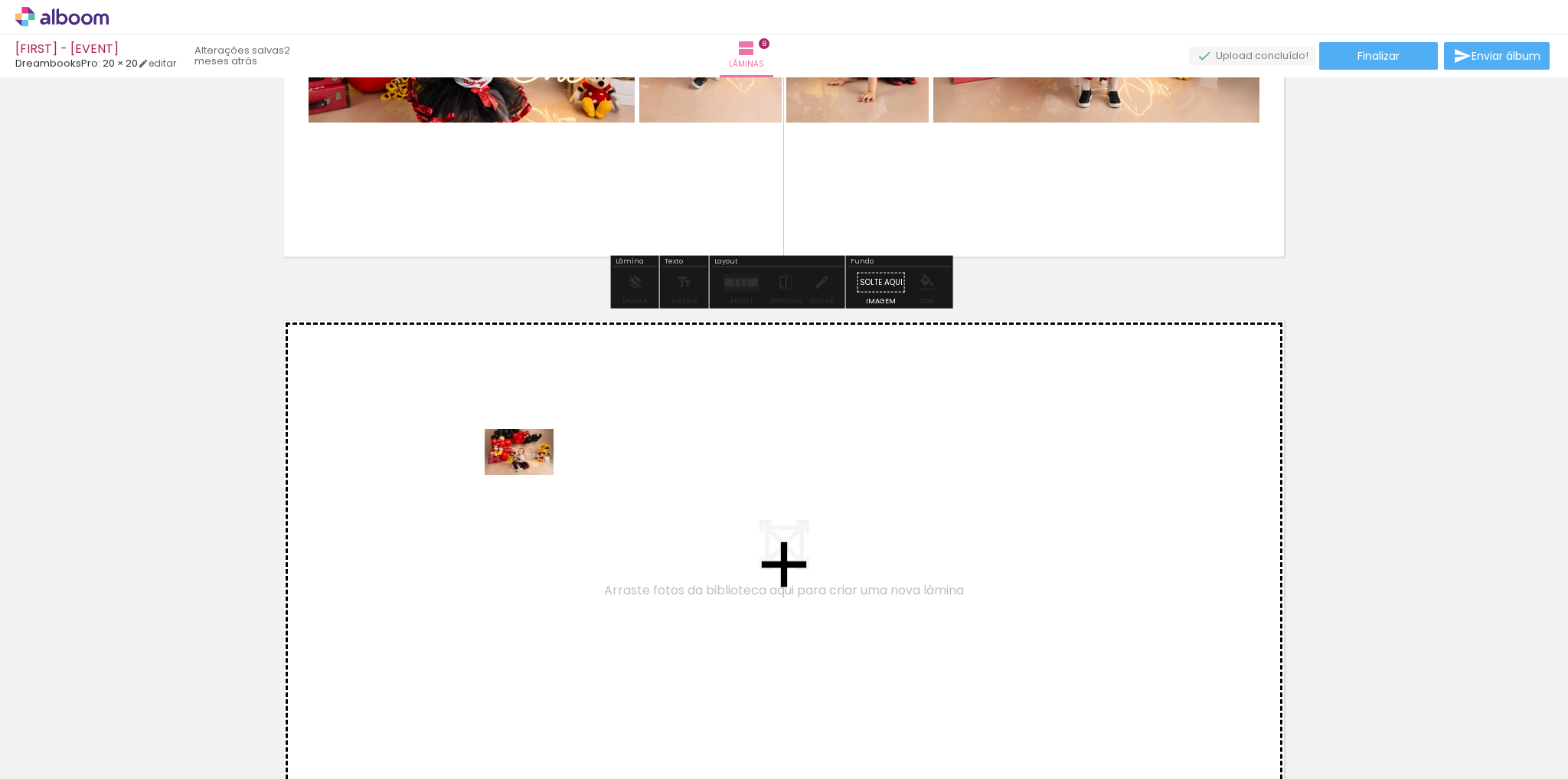 drag, startPoint x: 822, startPoint y: 728, endPoint x: 524, endPoint y: 472, distance: 392.8613 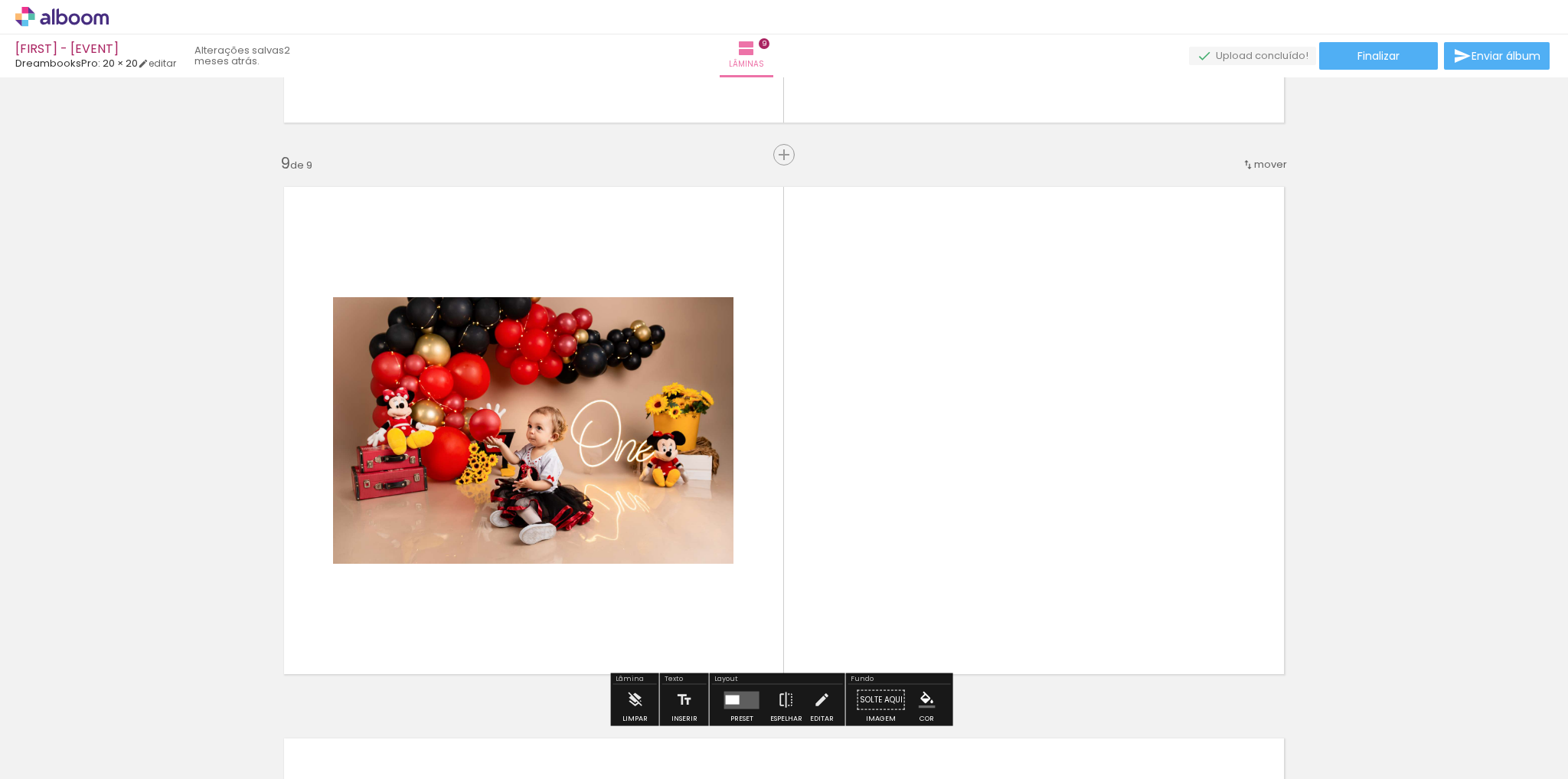 scroll, scrollTop: 4410, scrollLeft: 0, axis: vertical 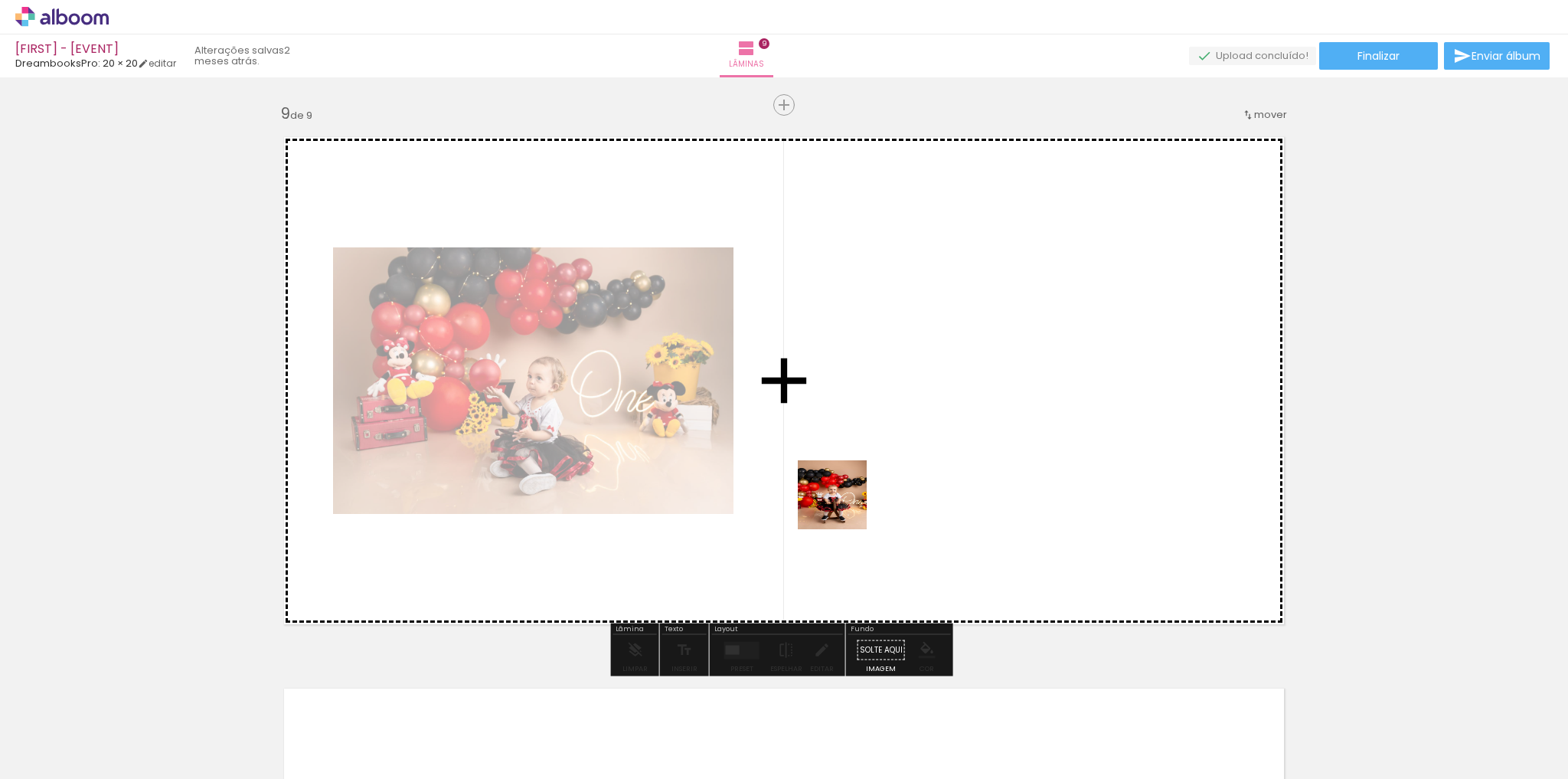 drag, startPoint x: 908, startPoint y: 731, endPoint x: 805, endPoint y: 379, distance: 366.76014 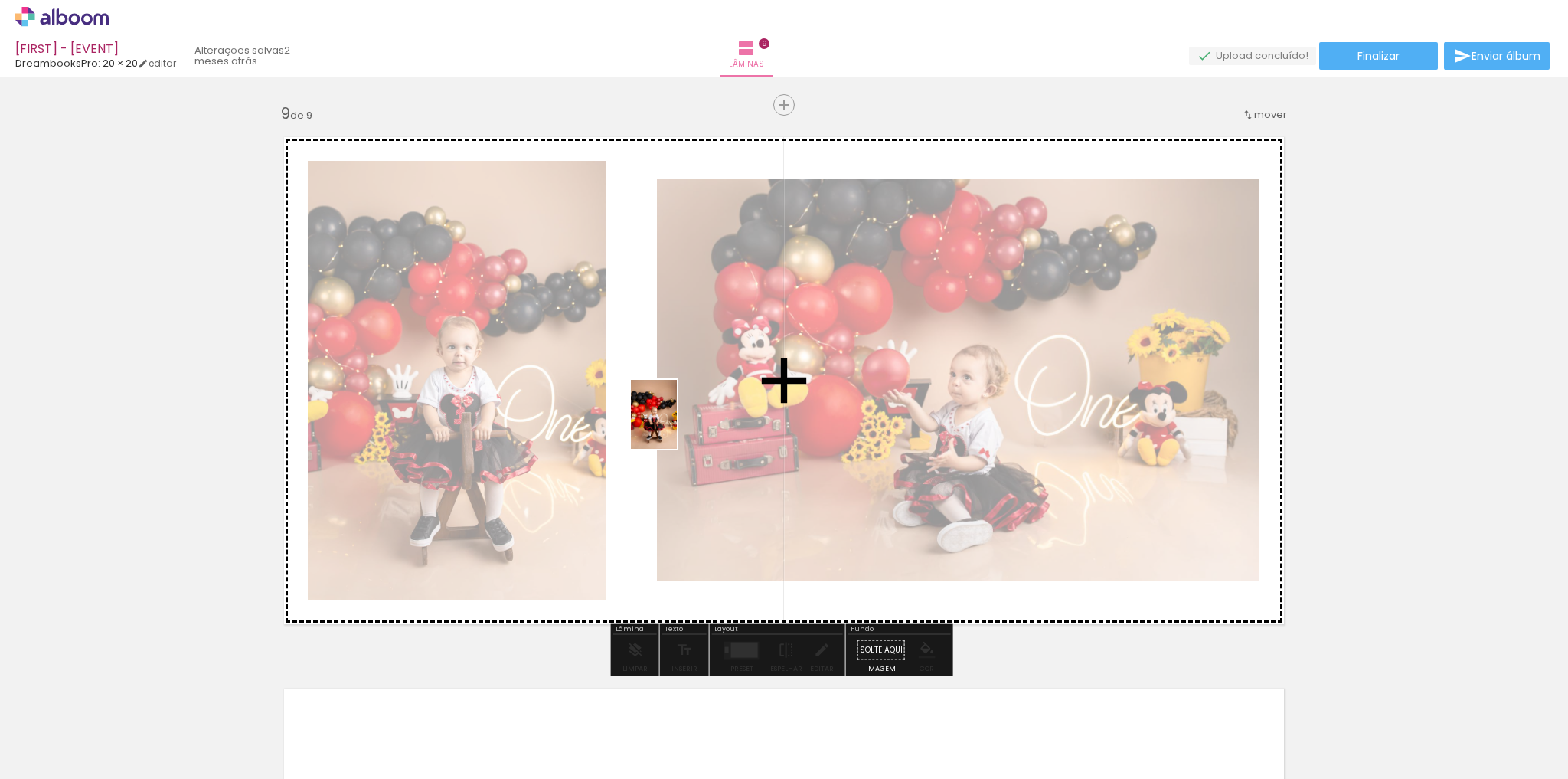 drag, startPoint x: 1006, startPoint y: 738, endPoint x: 663, endPoint y: 420, distance: 467.73176 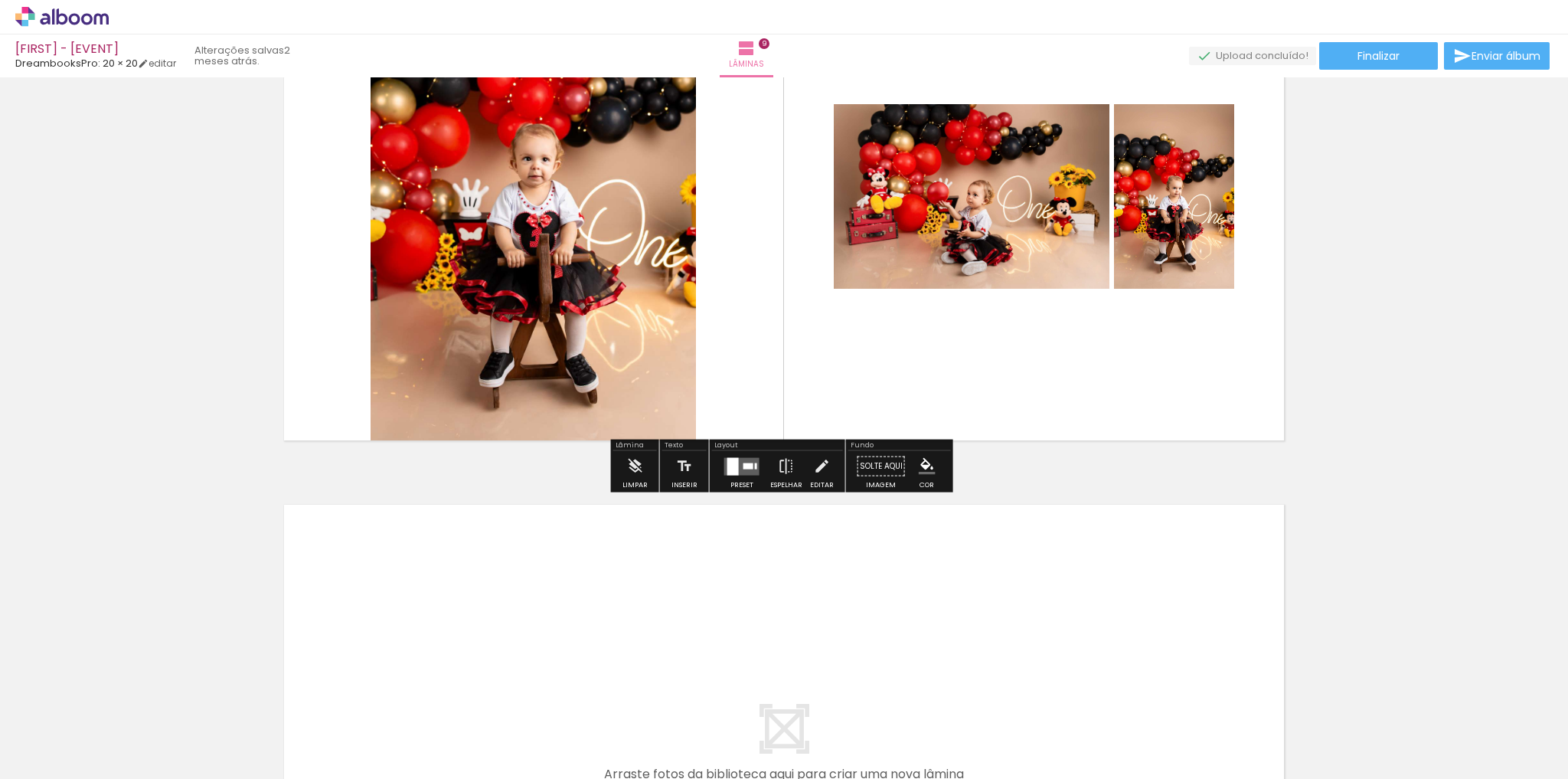 scroll, scrollTop: 4716, scrollLeft: 0, axis: vertical 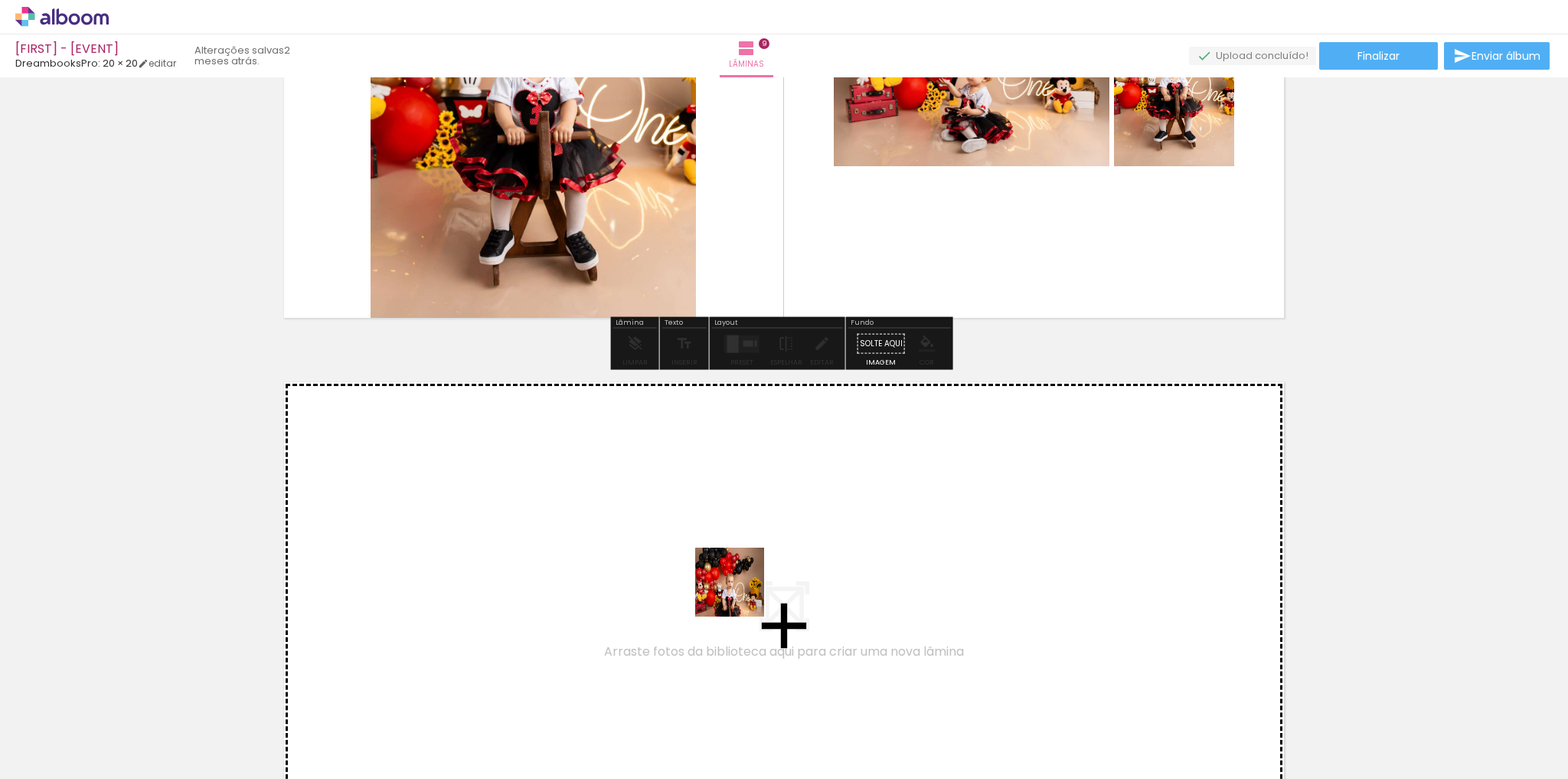 drag, startPoint x: 1084, startPoint y: 738, endPoint x: 590, endPoint y: 528, distance: 536.783 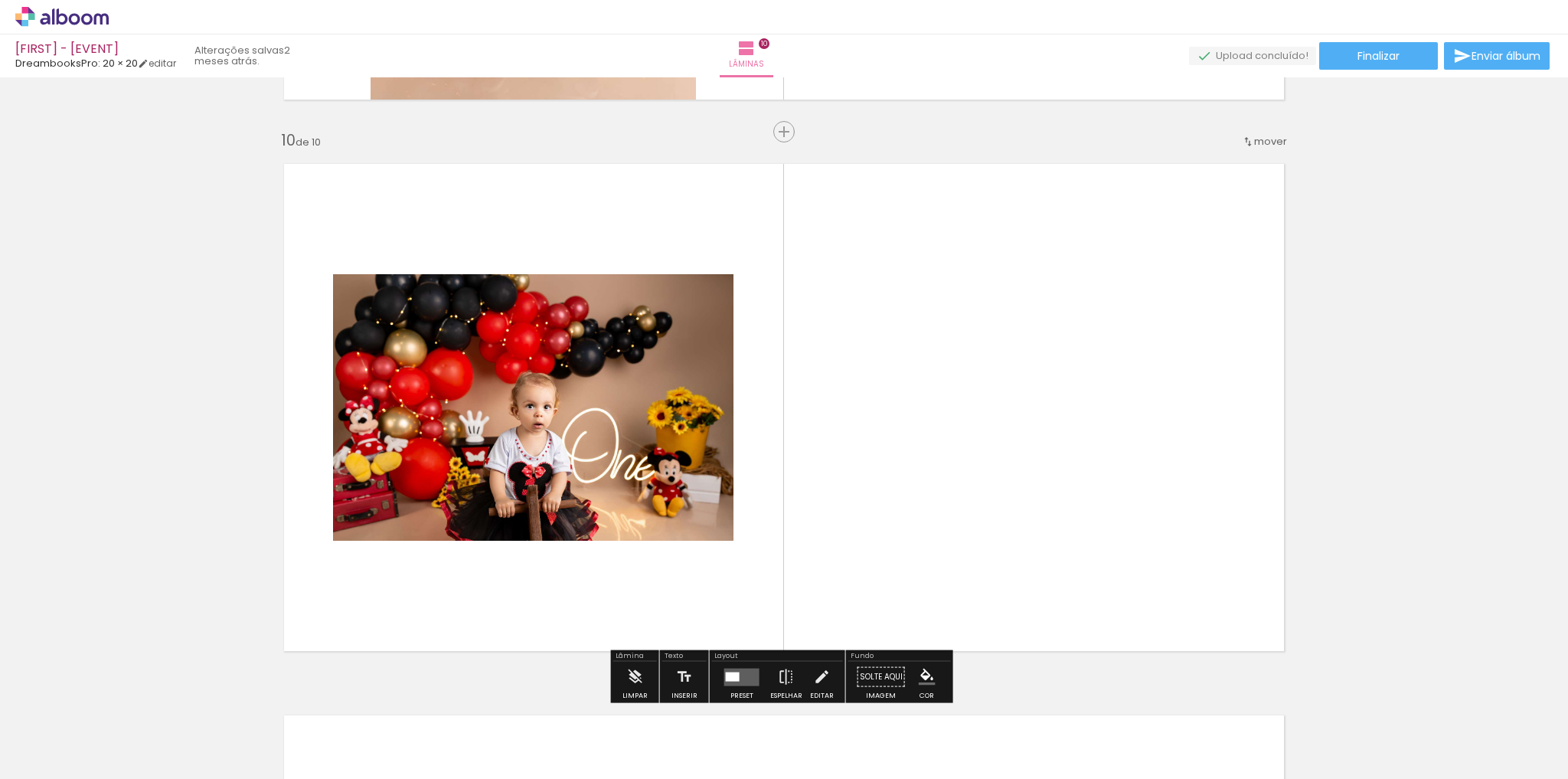 scroll, scrollTop: 4961, scrollLeft: 0, axis: vertical 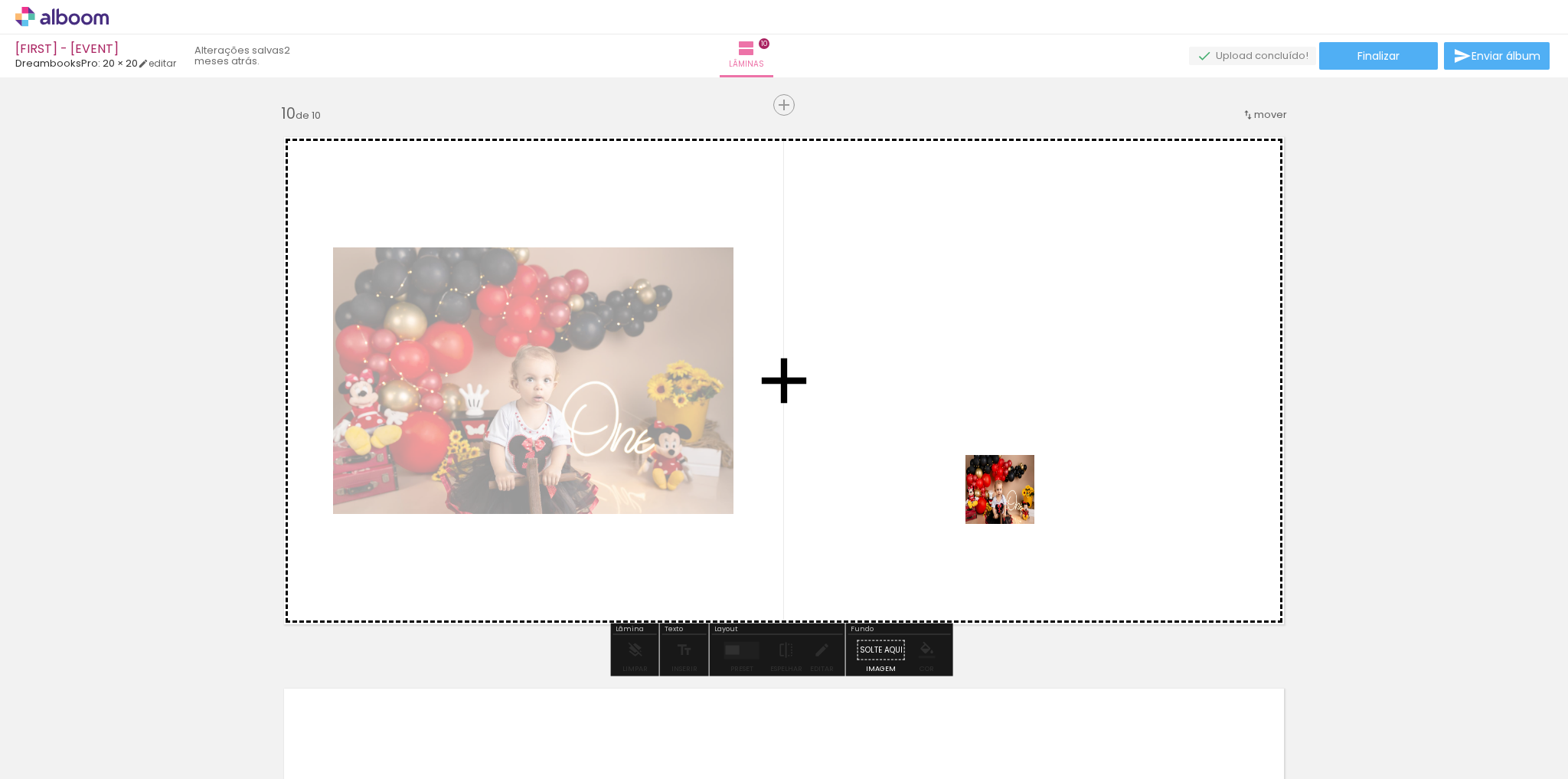 drag, startPoint x: 1163, startPoint y: 738, endPoint x: 930, endPoint y: 402, distance: 408.88262 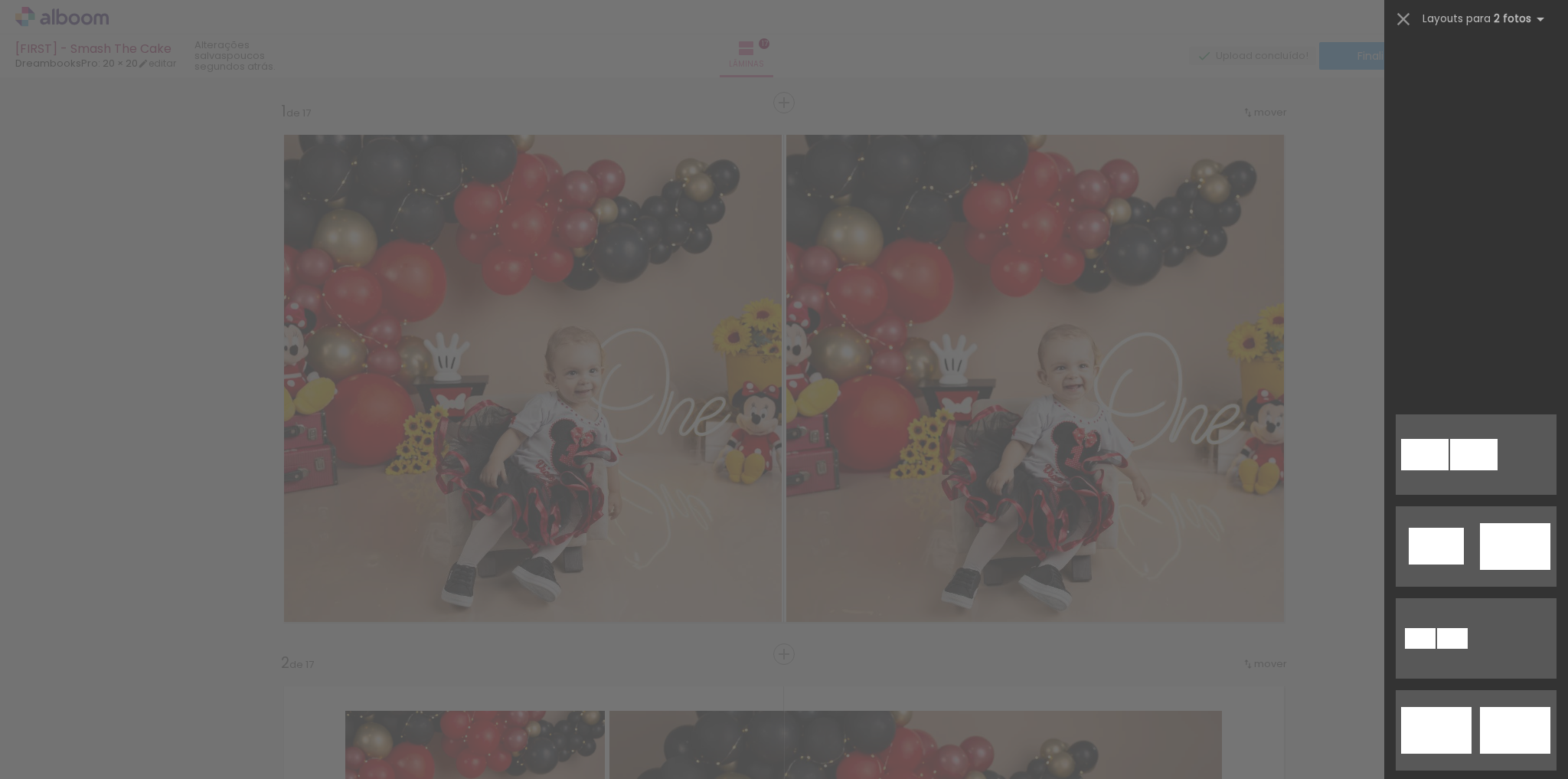 scroll, scrollTop: 0, scrollLeft: 0, axis: both 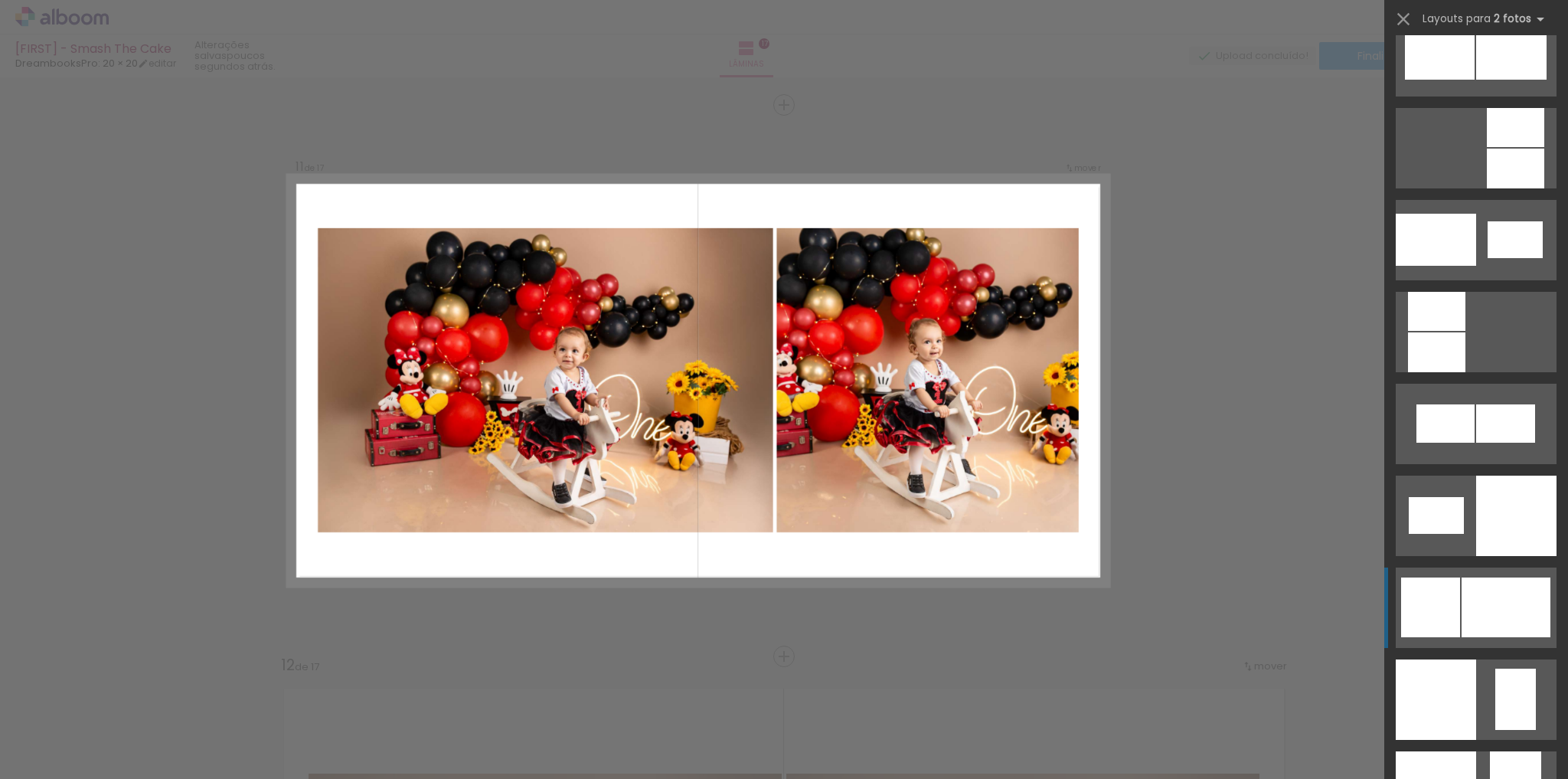 click at bounding box center (1476, -754) 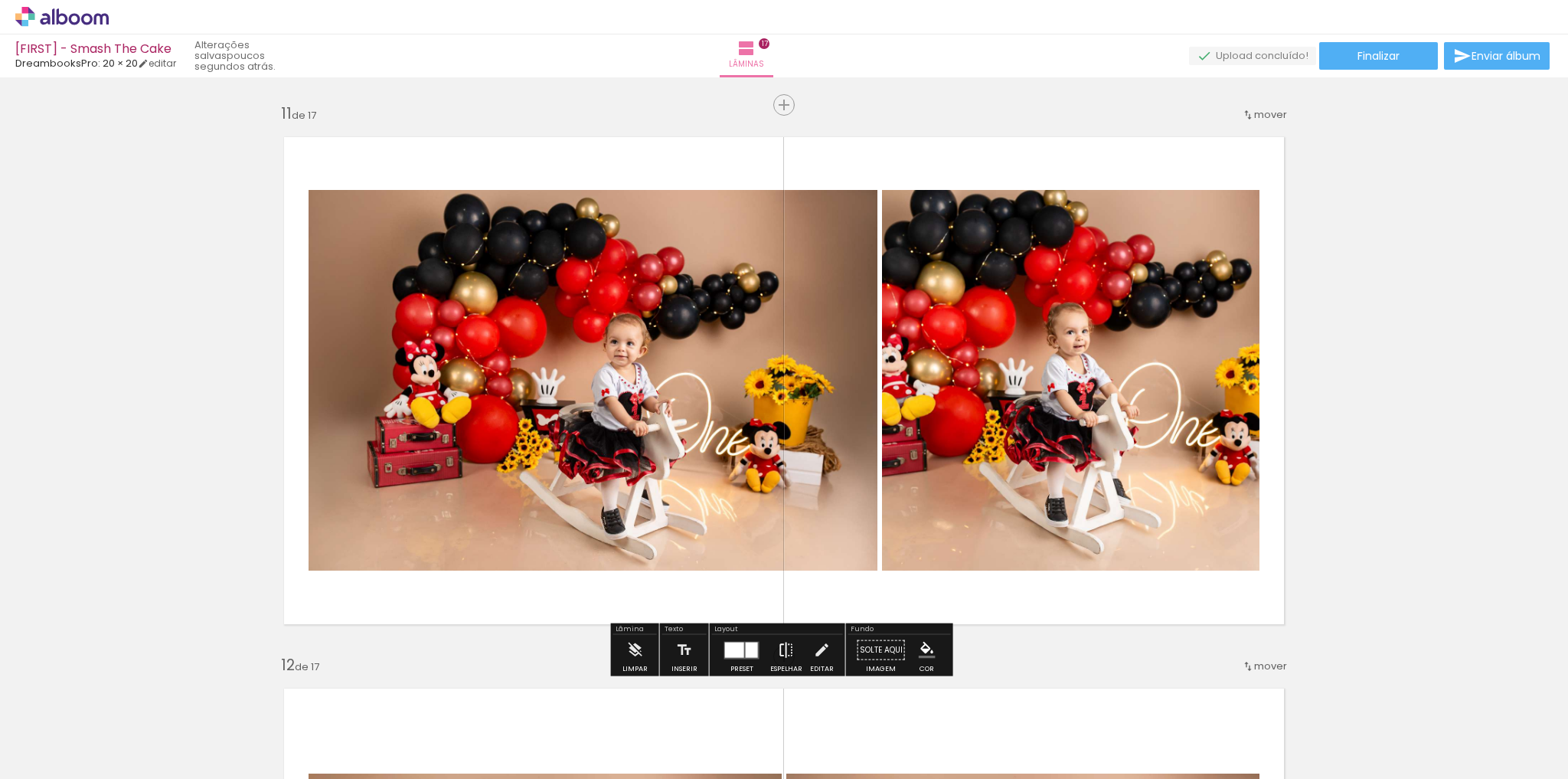 click at bounding box center (786, 650) 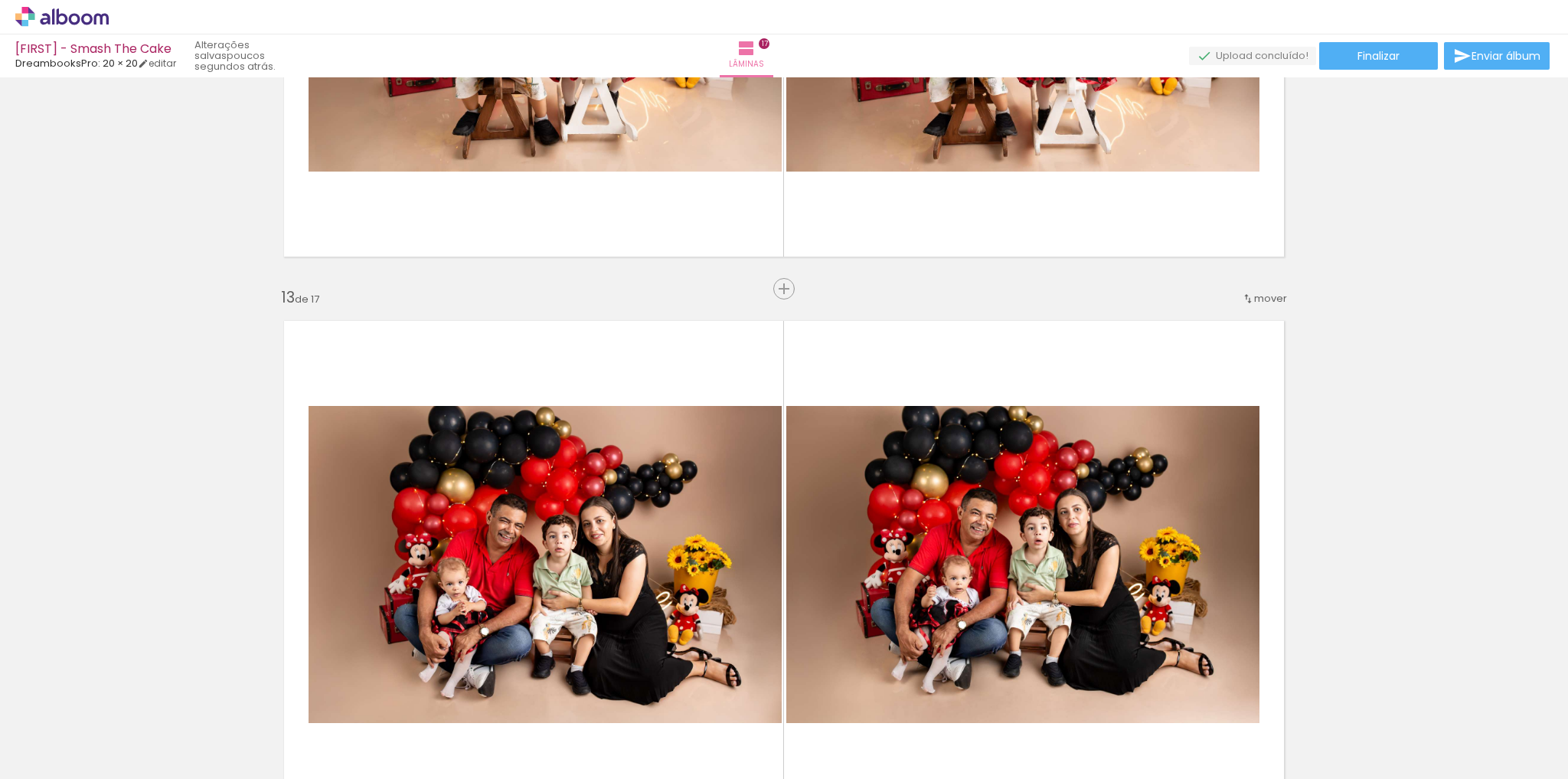 scroll, scrollTop: 6677, scrollLeft: 0, axis: vertical 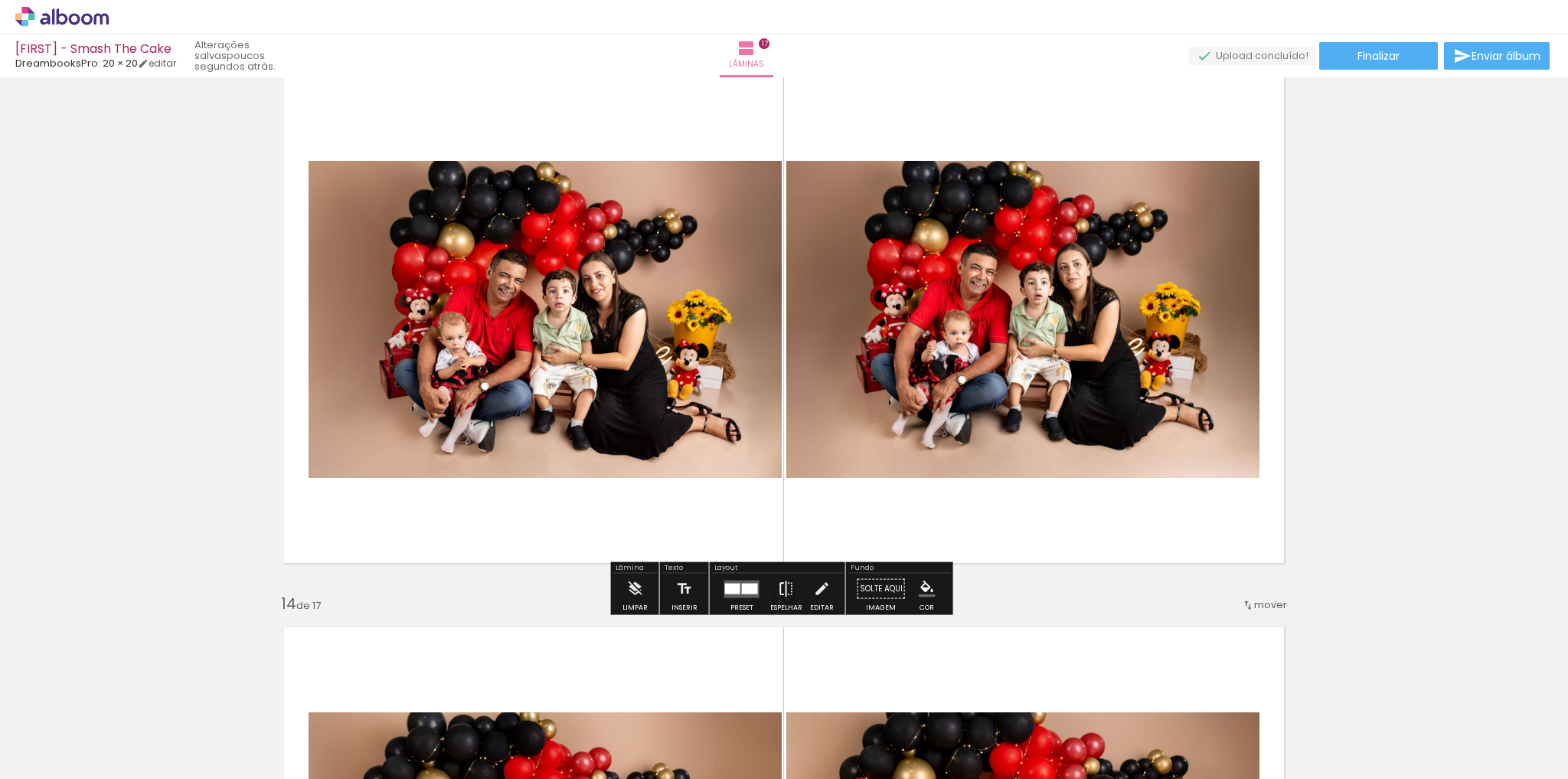 click at bounding box center (786, 589) 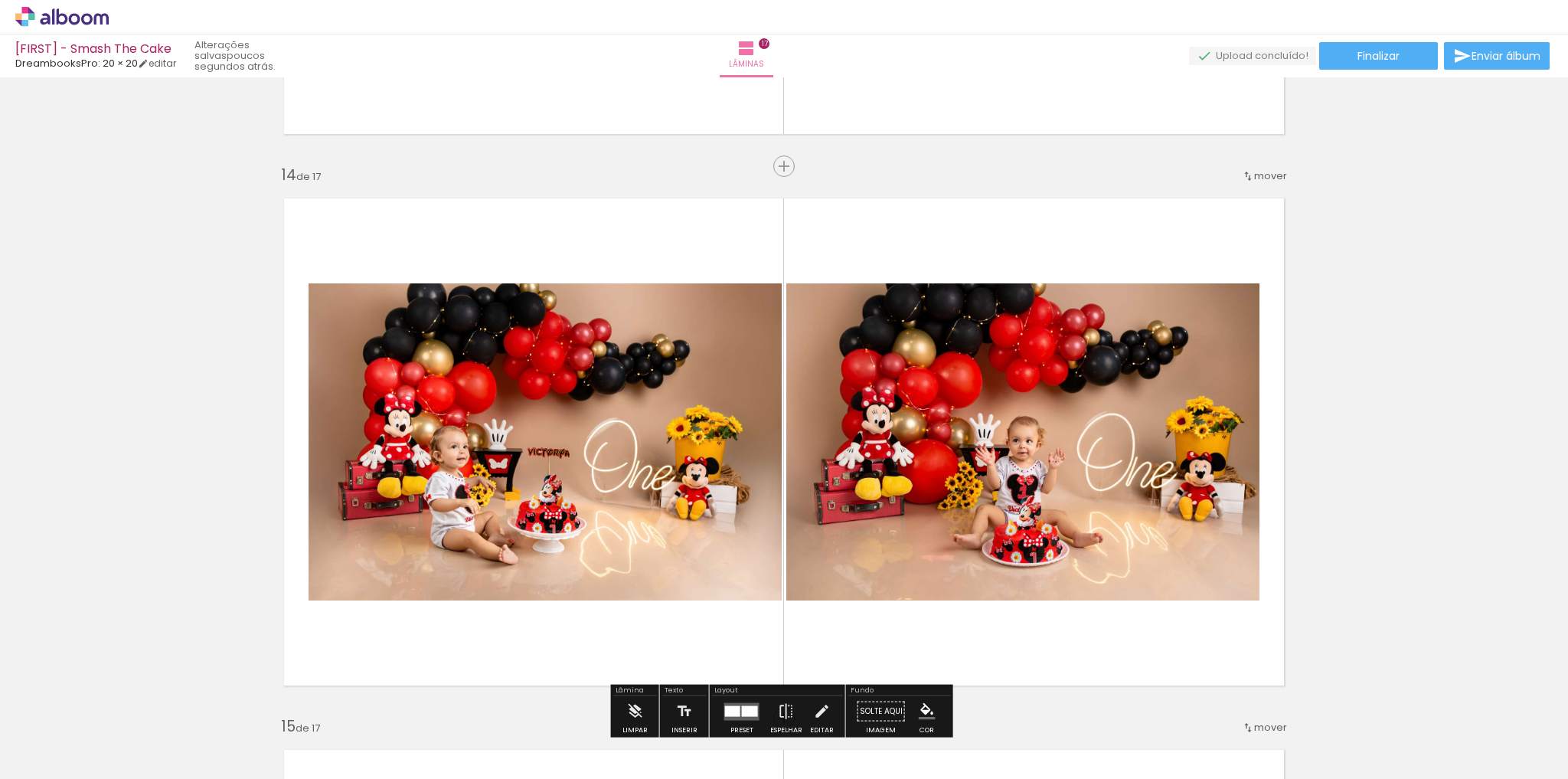 scroll, scrollTop: 7290, scrollLeft: 0, axis: vertical 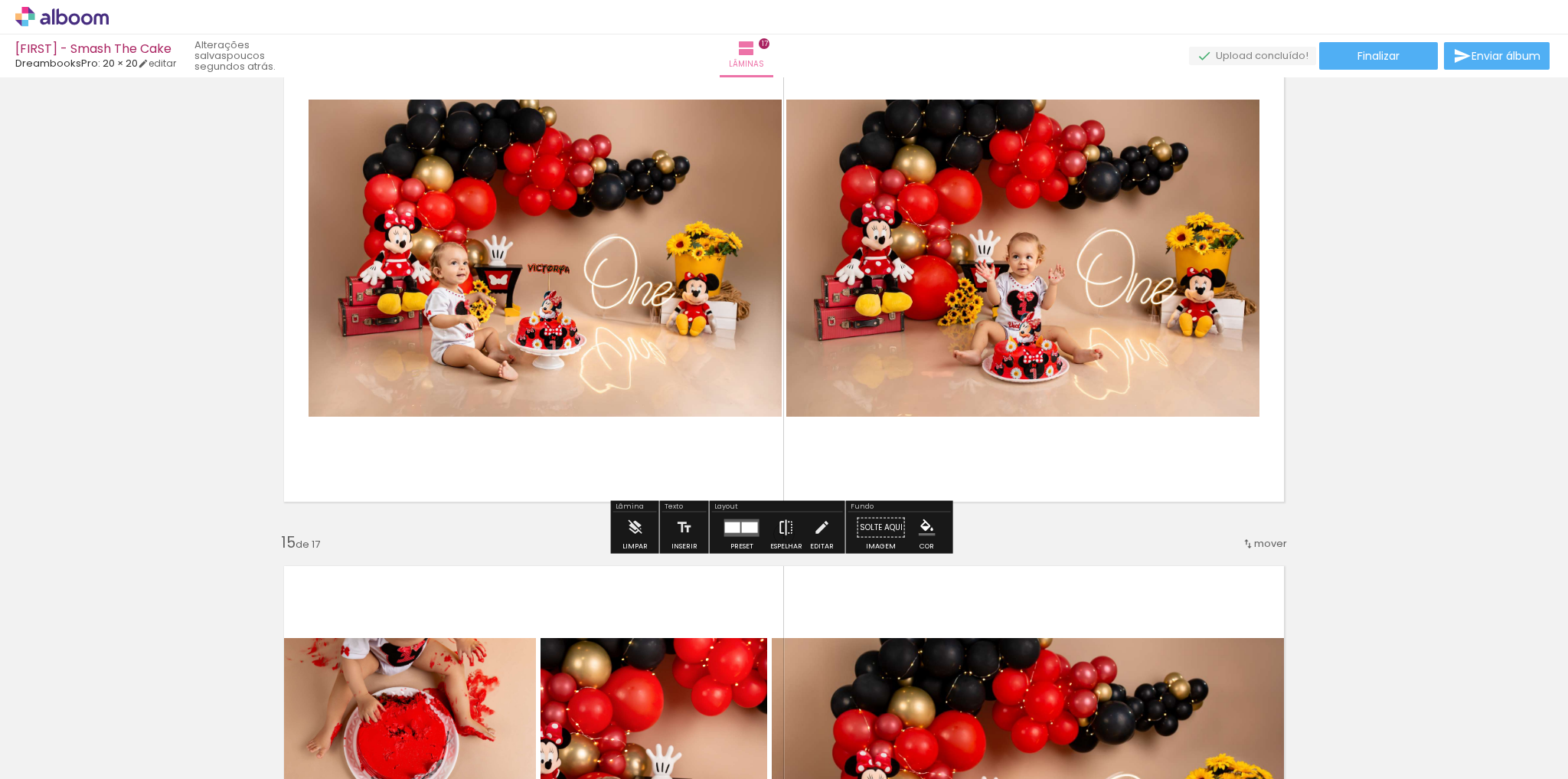 click at bounding box center (786, 528) 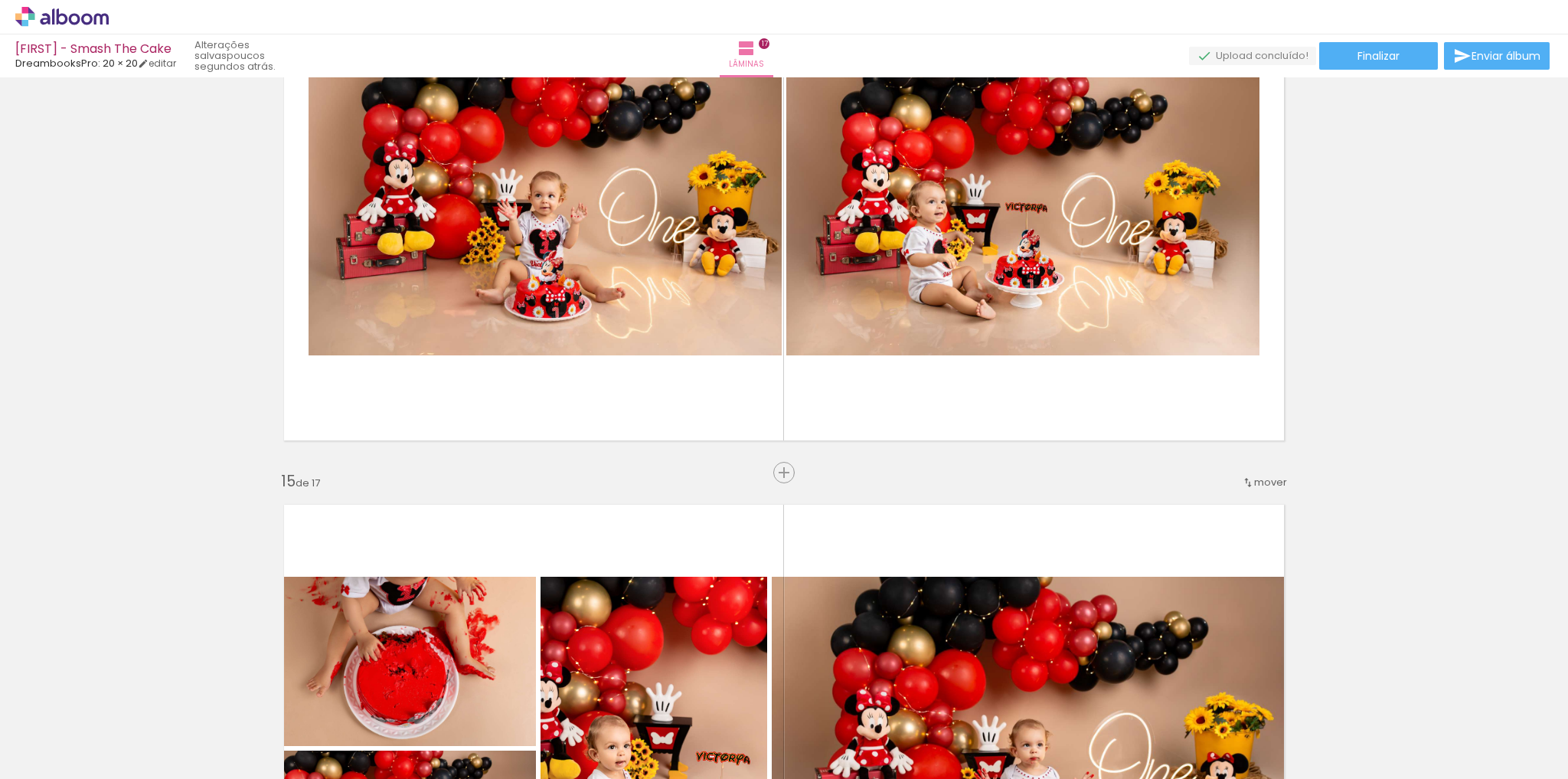 scroll, scrollTop: 7474, scrollLeft: 0, axis: vertical 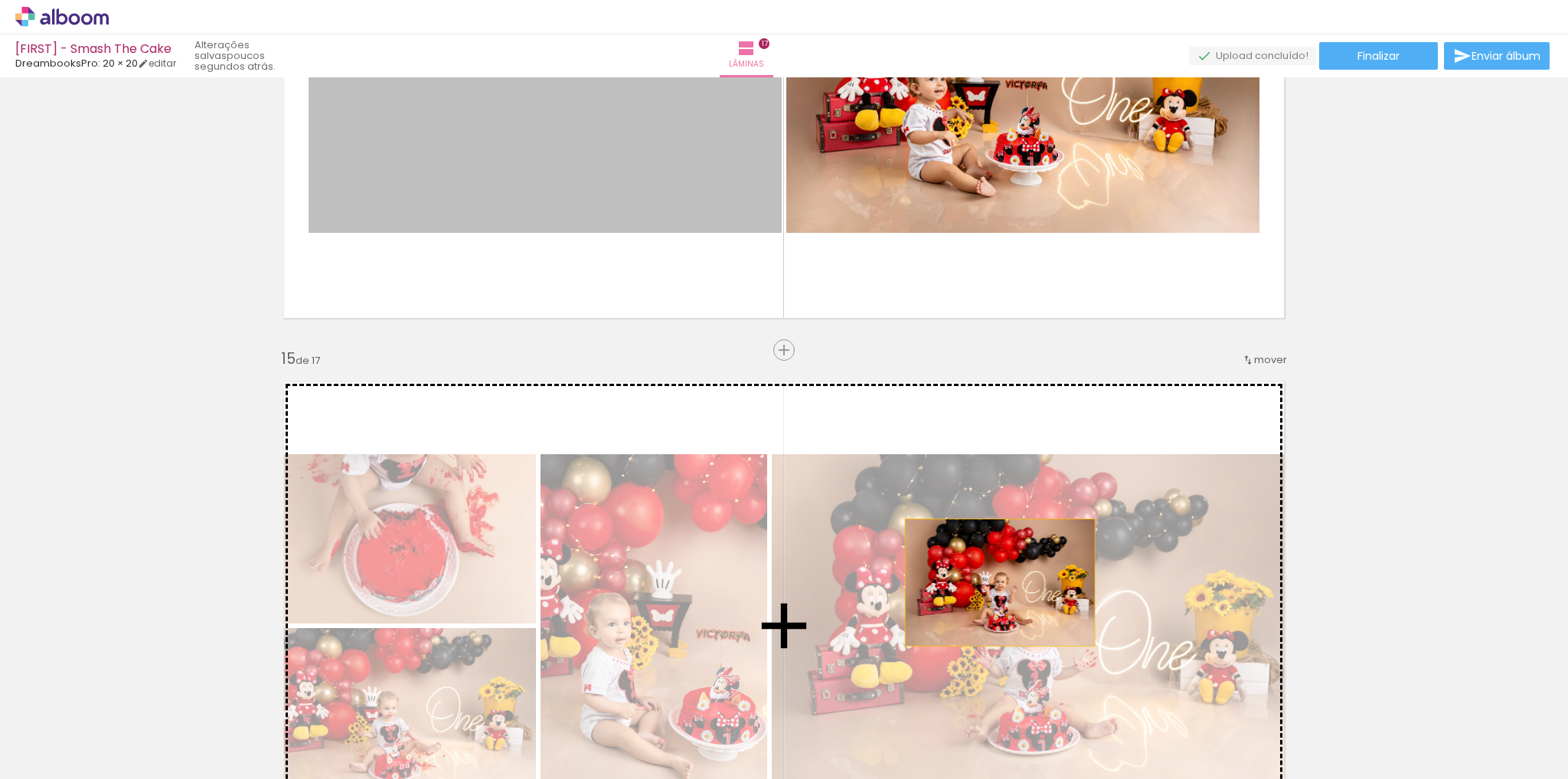drag, startPoint x: 646, startPoint y: 185, endPoint x: 1005, endPoint y: 590, distance: 541.2079 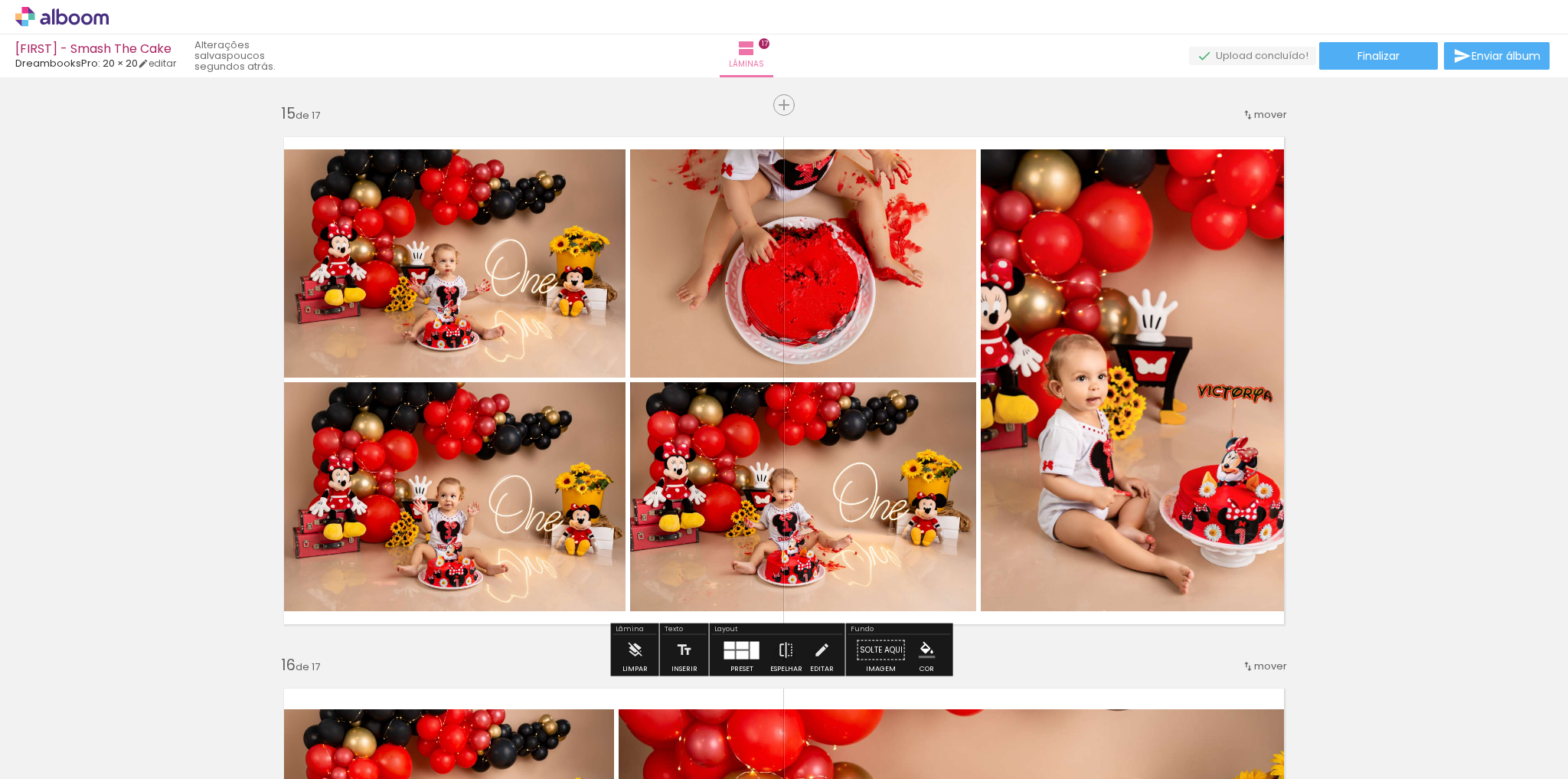 scroll, scrollTop: 7657, scrollLeft: 0, axis: vertical 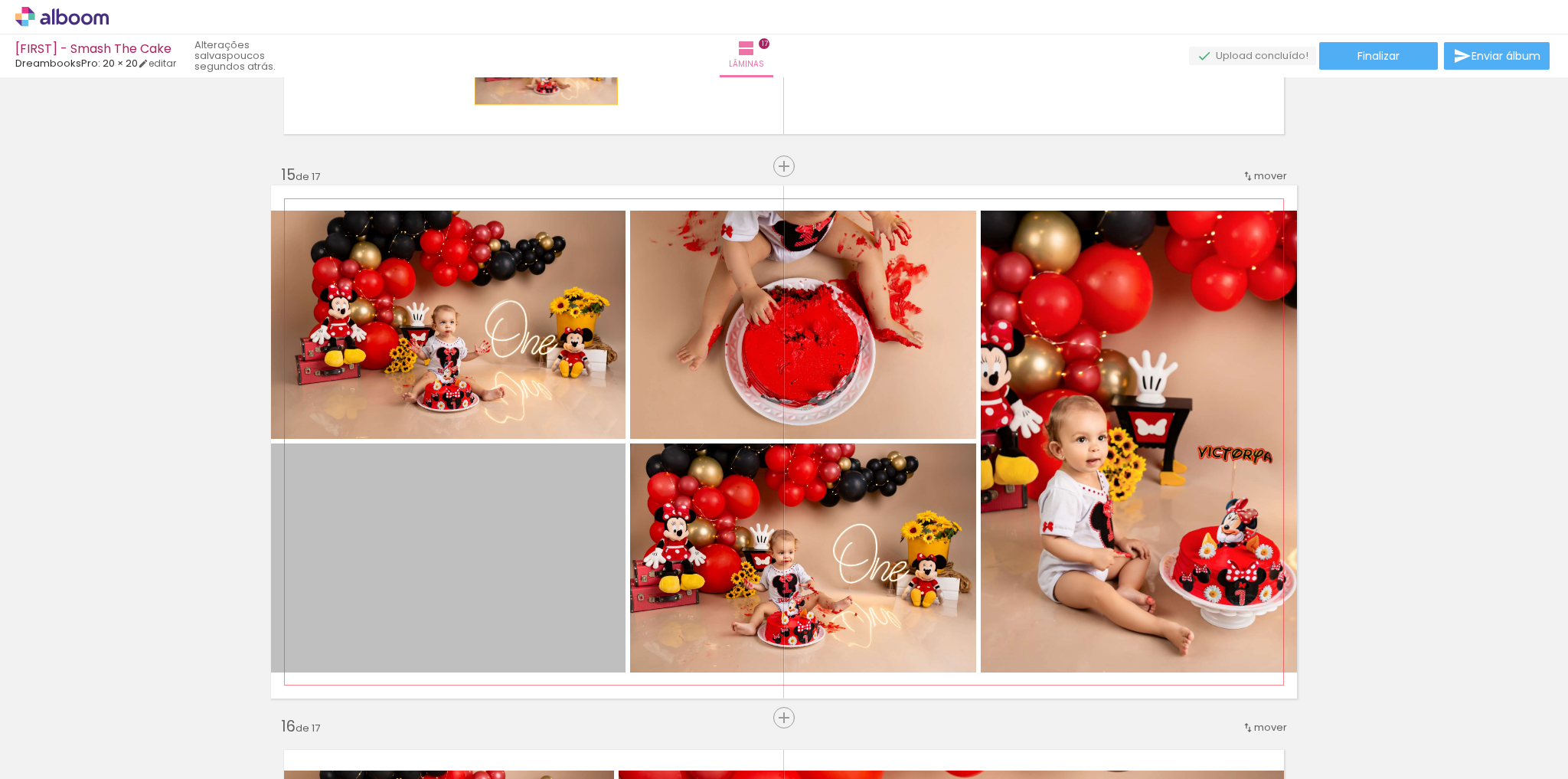 drag, startPoint x: 522, startPoint y: 504, endPoint x: 541, endPoint y: 58, distance: 446.4045 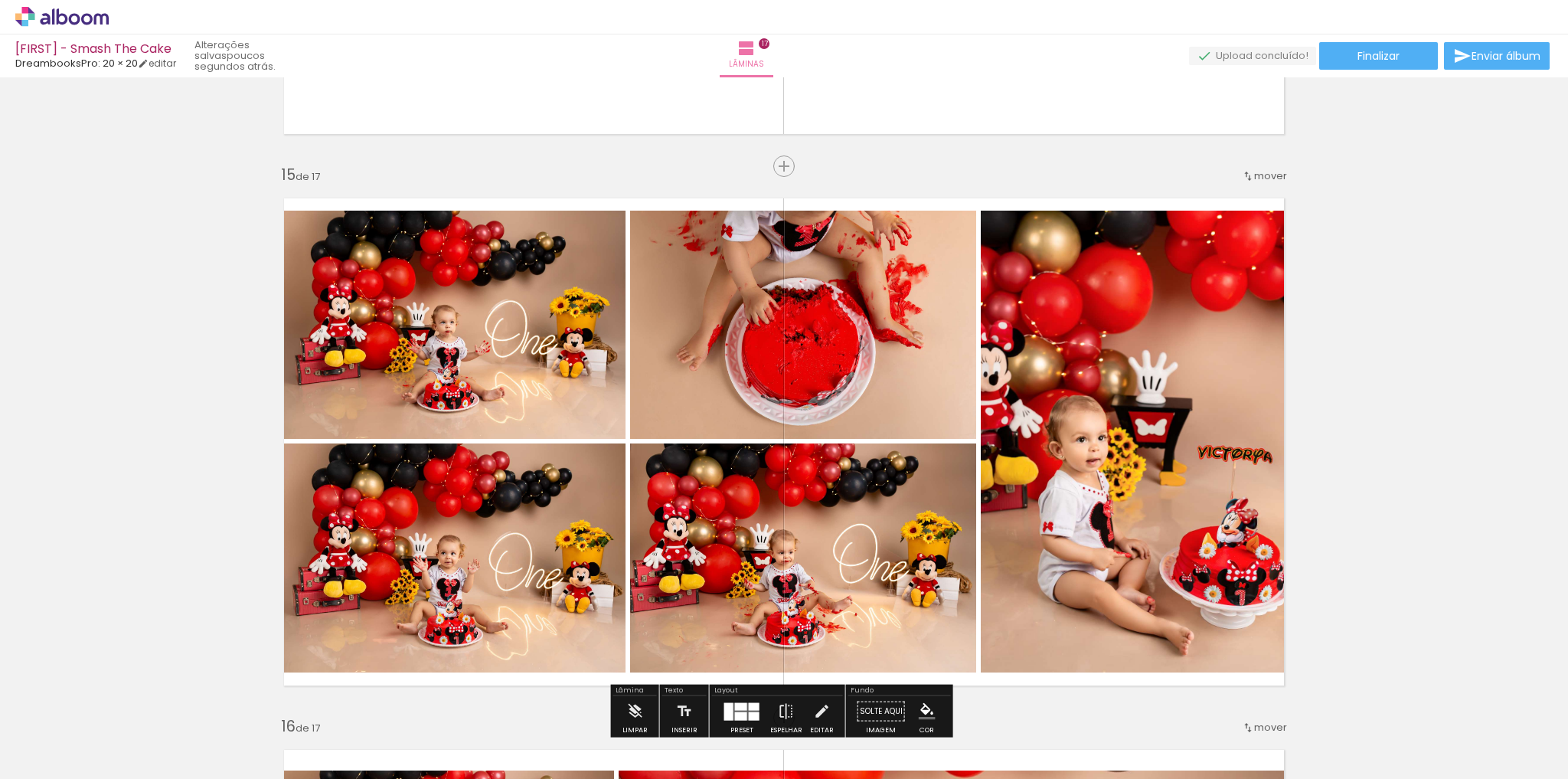scroll, scrollTop: 7841, scrollLeft: 0, axis: vertical 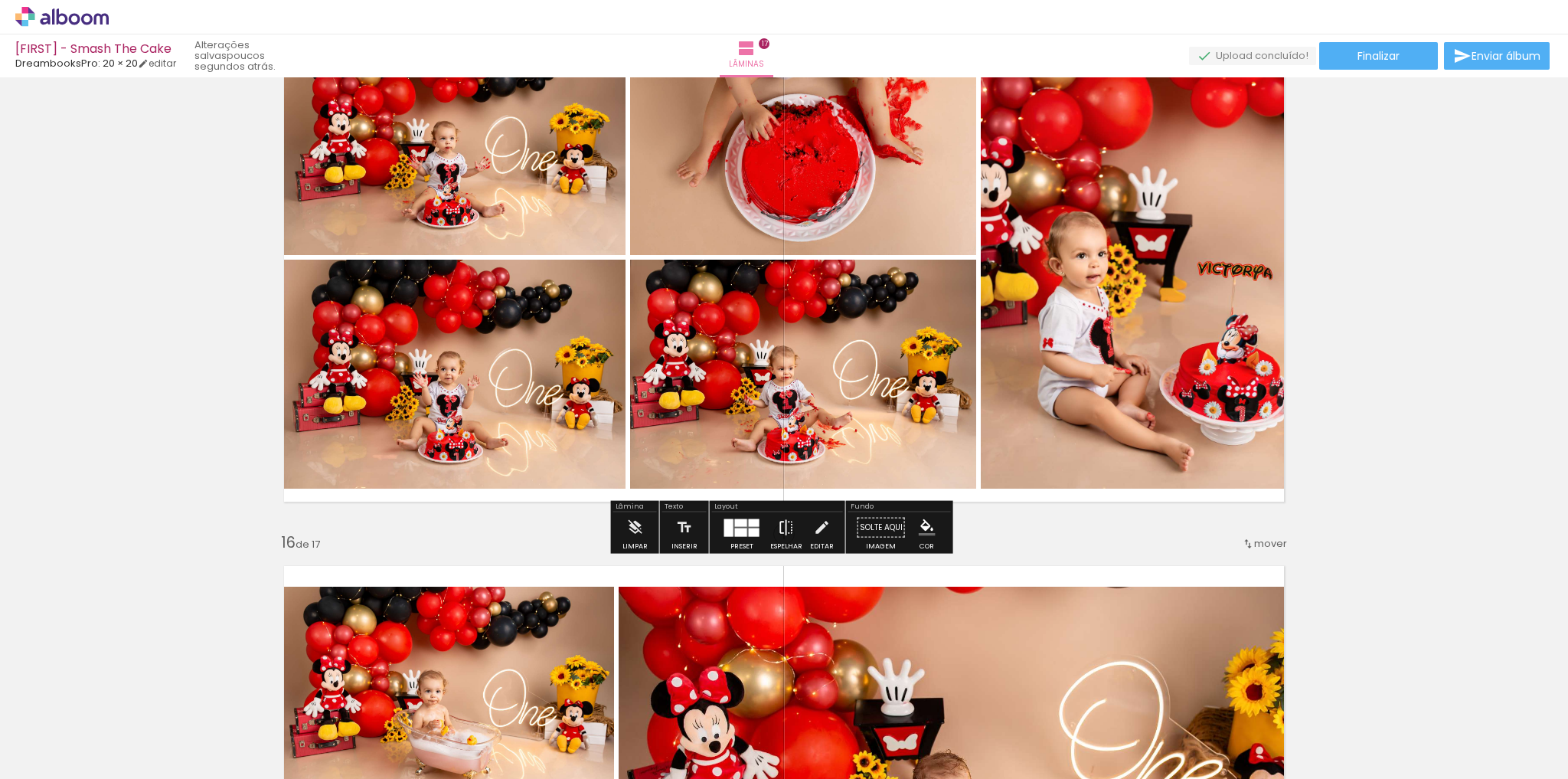 click at bounding box center [786, 528] 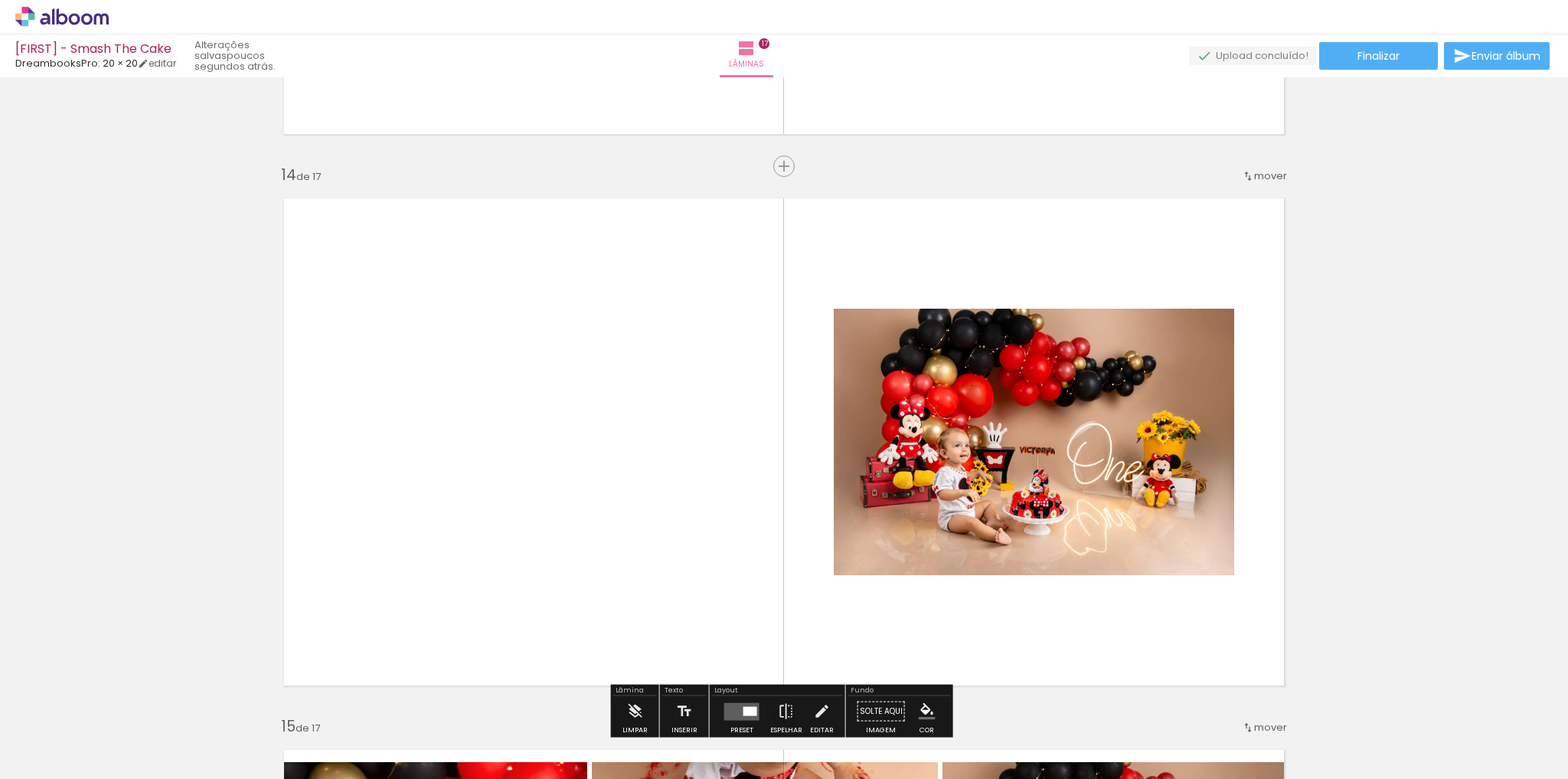 scroll, scrollTop: 7229, scrollLeft: 0, axis: vertical 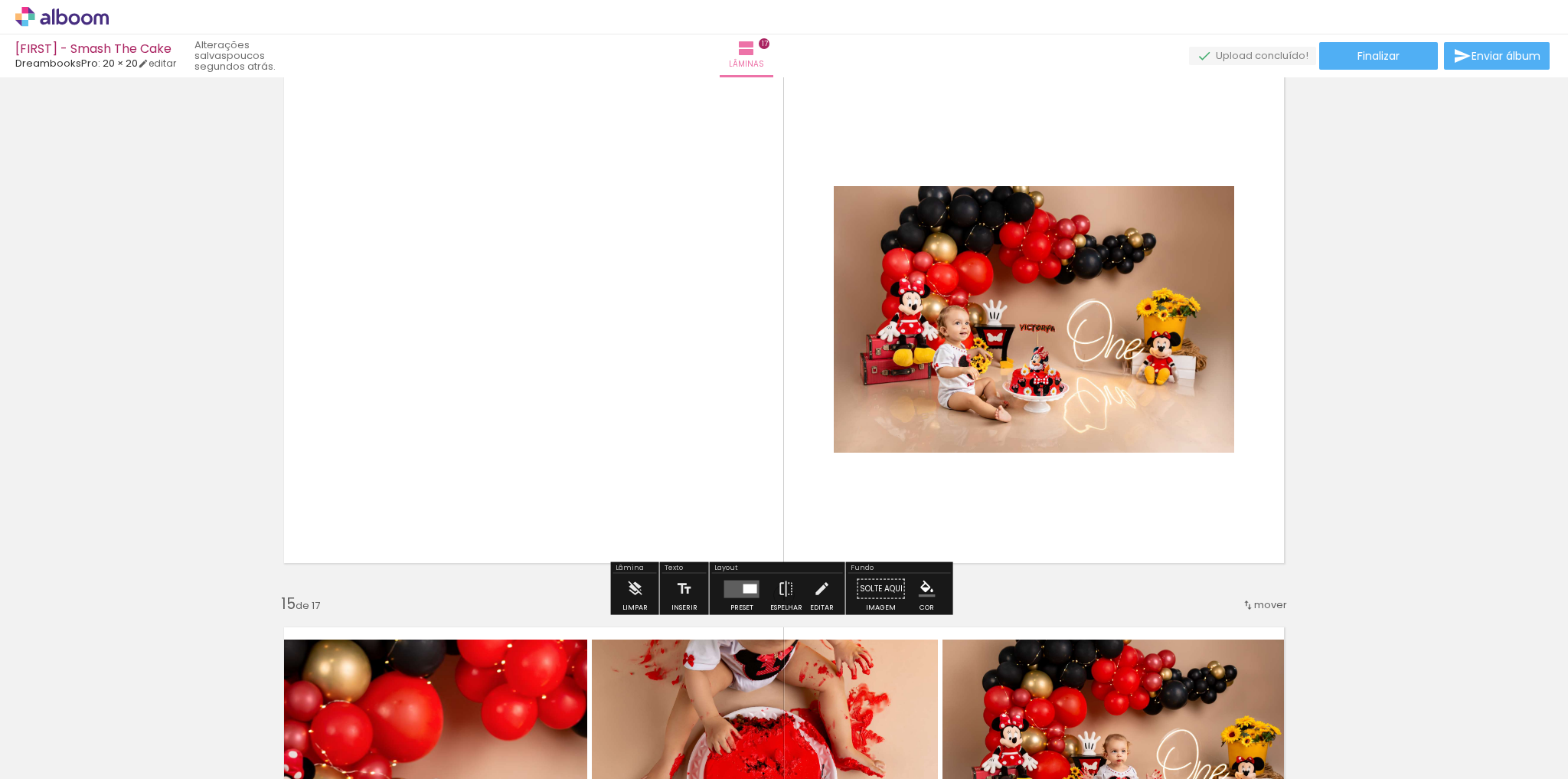 click at bounding box center (750, 588) 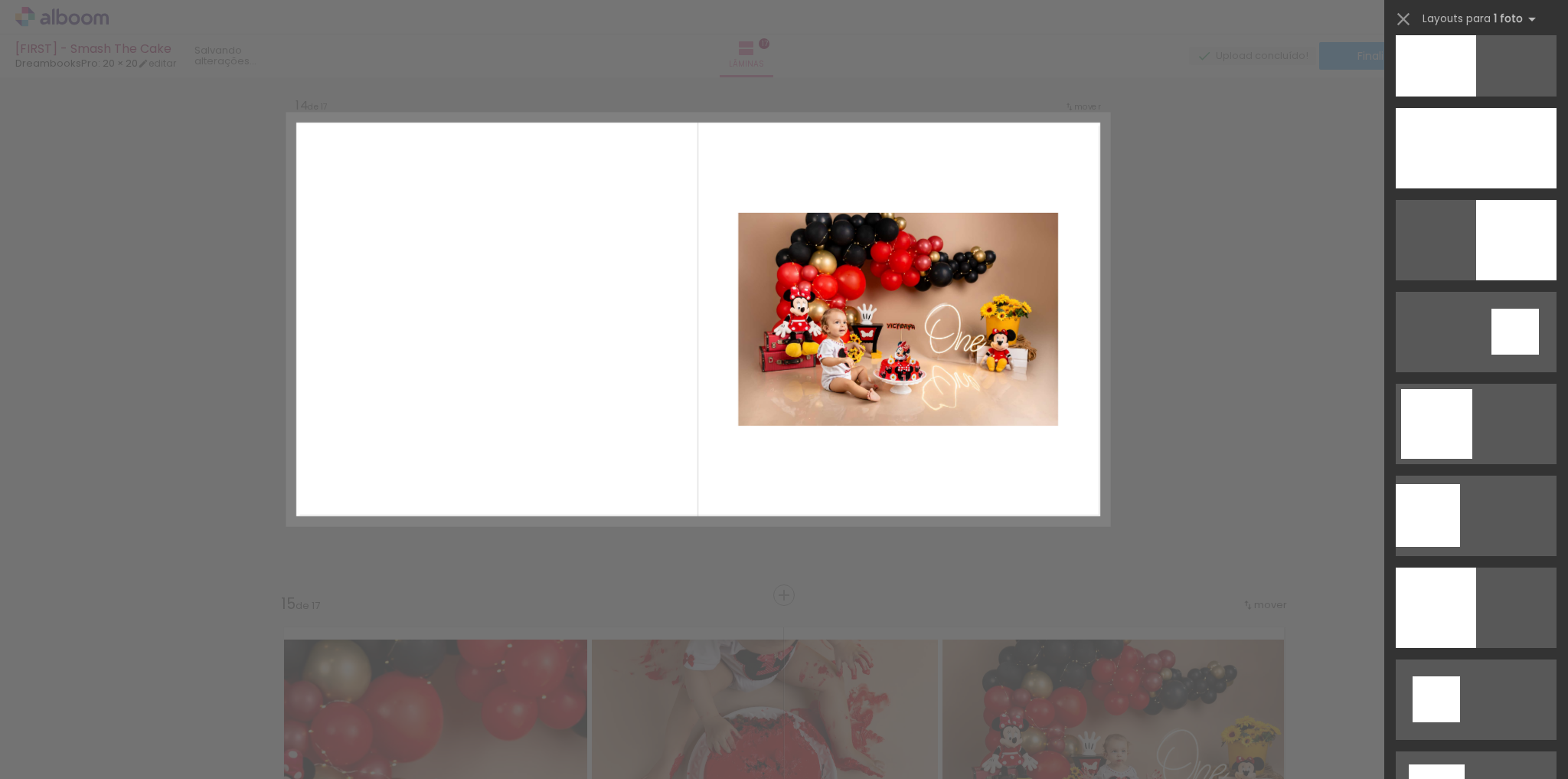 scroll, scrollTop: 0, scrollLeft: 0, axis: both 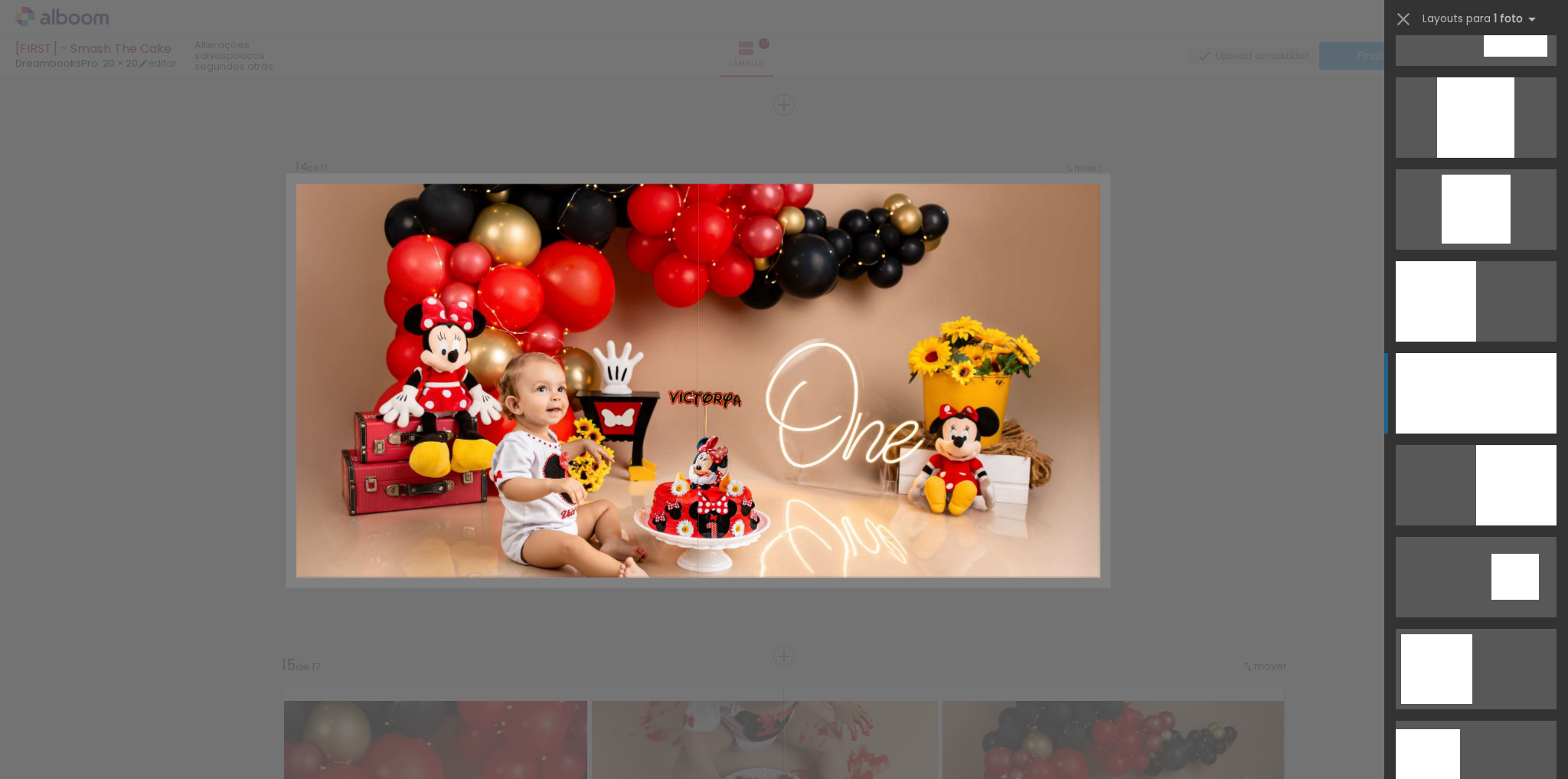 click at bounding box center [1446, 1404] 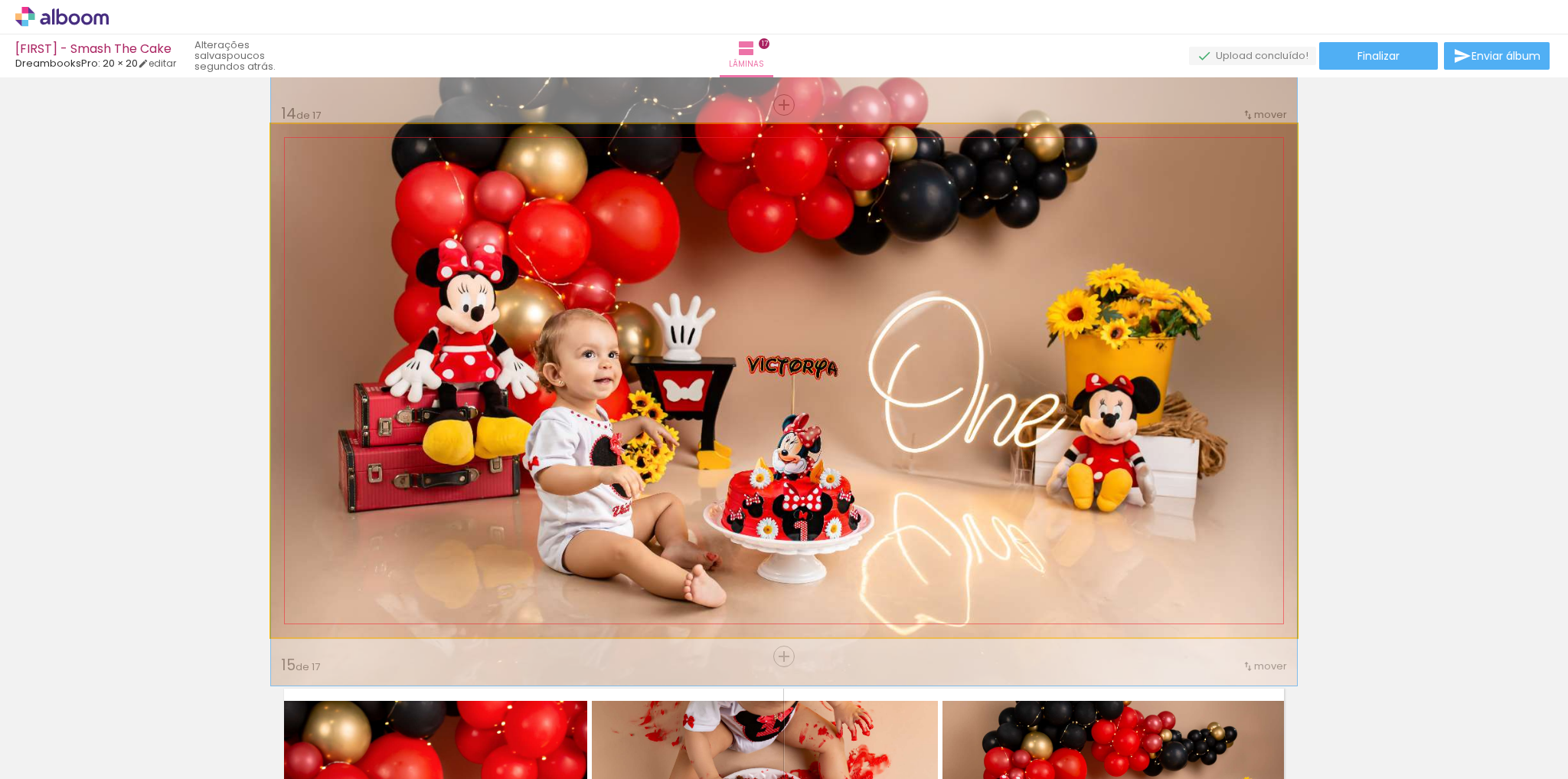 drag, startPoint x: 721, startPoint y: 337, endPoint x: 726, endPoint y: 300, distance: 37.336309 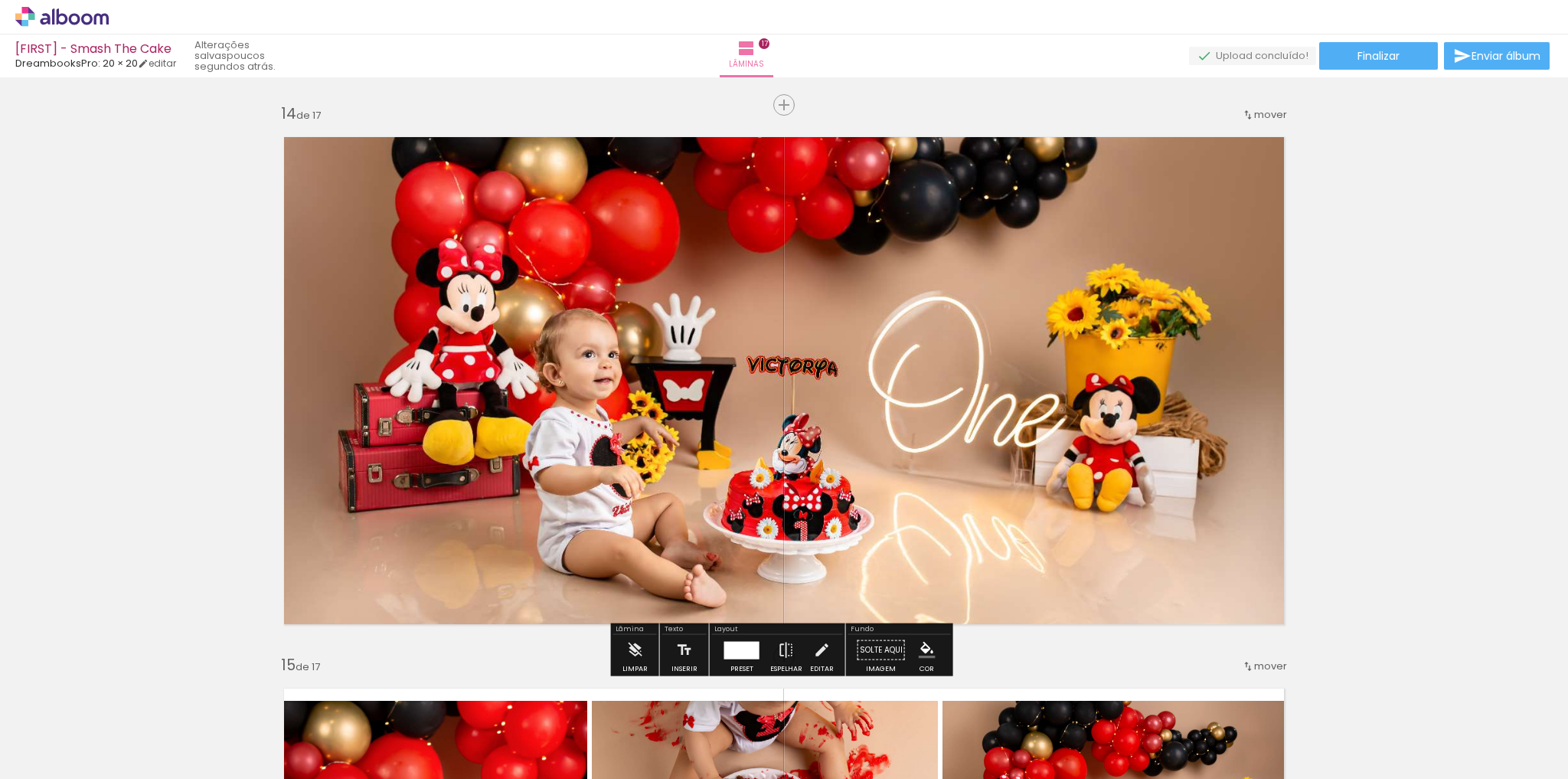 click on "Inserir lâmina 1  de 17  Inserir lâmina 2  de 17  Inserir lâmina 3  de 17  Inserir lâmina 4  de 17  Inserir lâmina 5  de 17  Inserir lâmina 6  de 17  Inserir lâmina 7  de 17  Inserir lâmina 8  de 17  Inserir lâmina 9  de 17  Inserir lâmina 10  de 17  Inserir lâmina 11  de 17  Inserir lâmina 12  de 17  Inserir lâmina 13  de 17  Inserir lâmina 14  de 17  Inserir lâmina 15  de 17  Inserir lâmina 16  de 17  Inserir lâmina 17  de 17" at bounding box center (784, -2121) 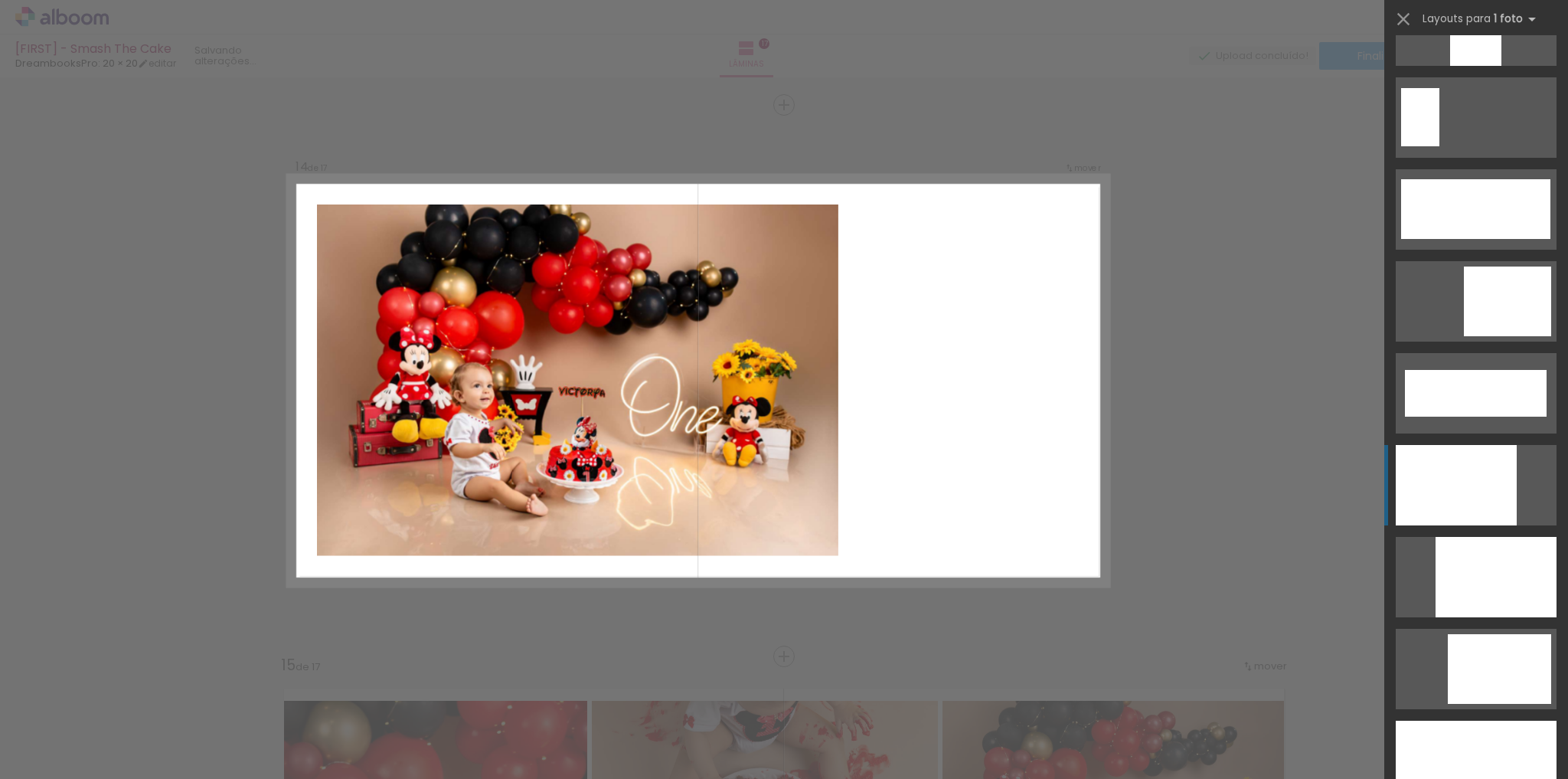 scroll, scrollTop: 3983, scrollLeft: 0, axis: vertical 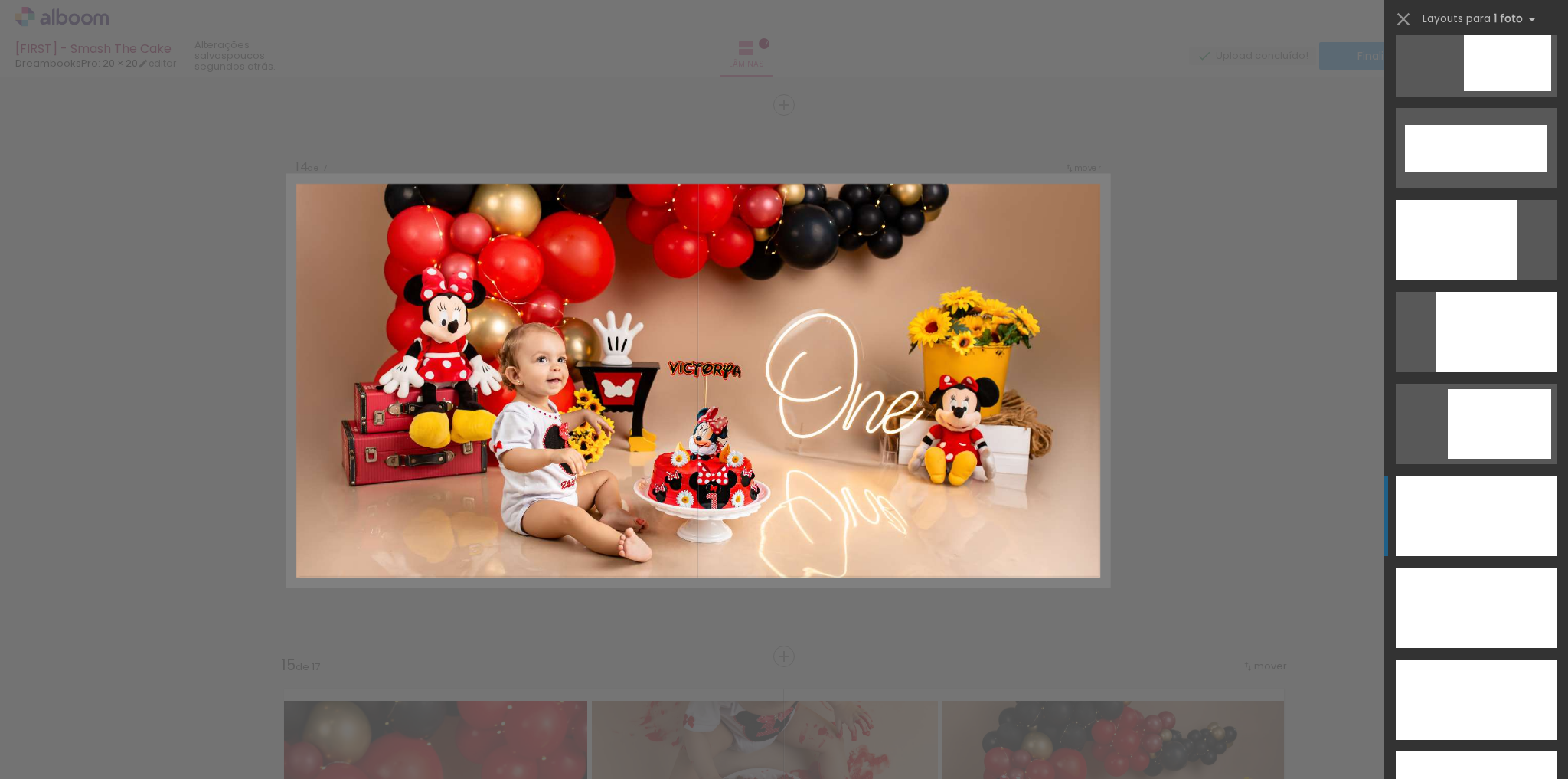 click at bounding box center (1475, -220) 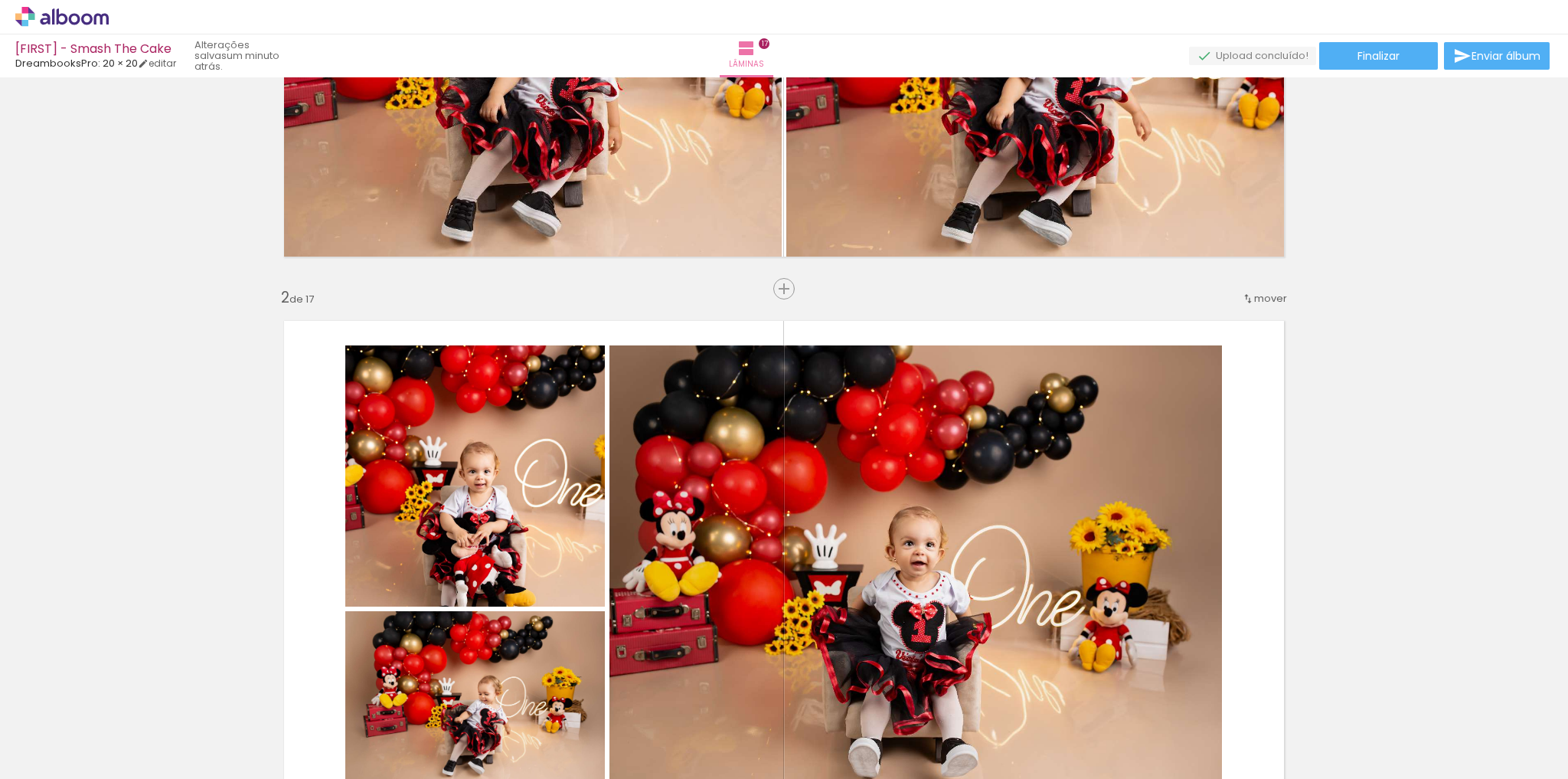 scroll, scrollTop: 0, scrollLeft: 0, axis: both 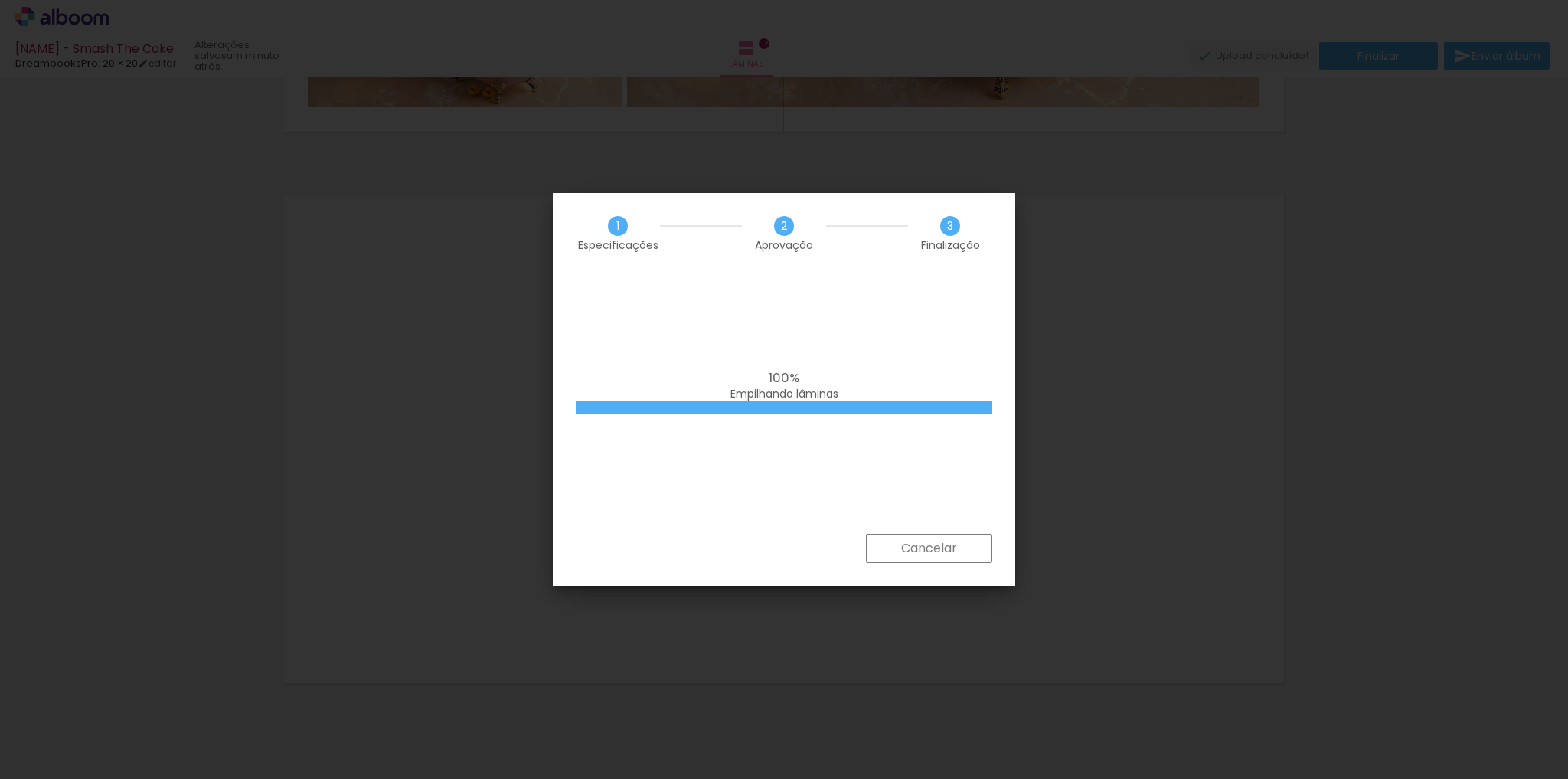 click on "100% Empilhando lâminas" at bounding box center [784, 404] 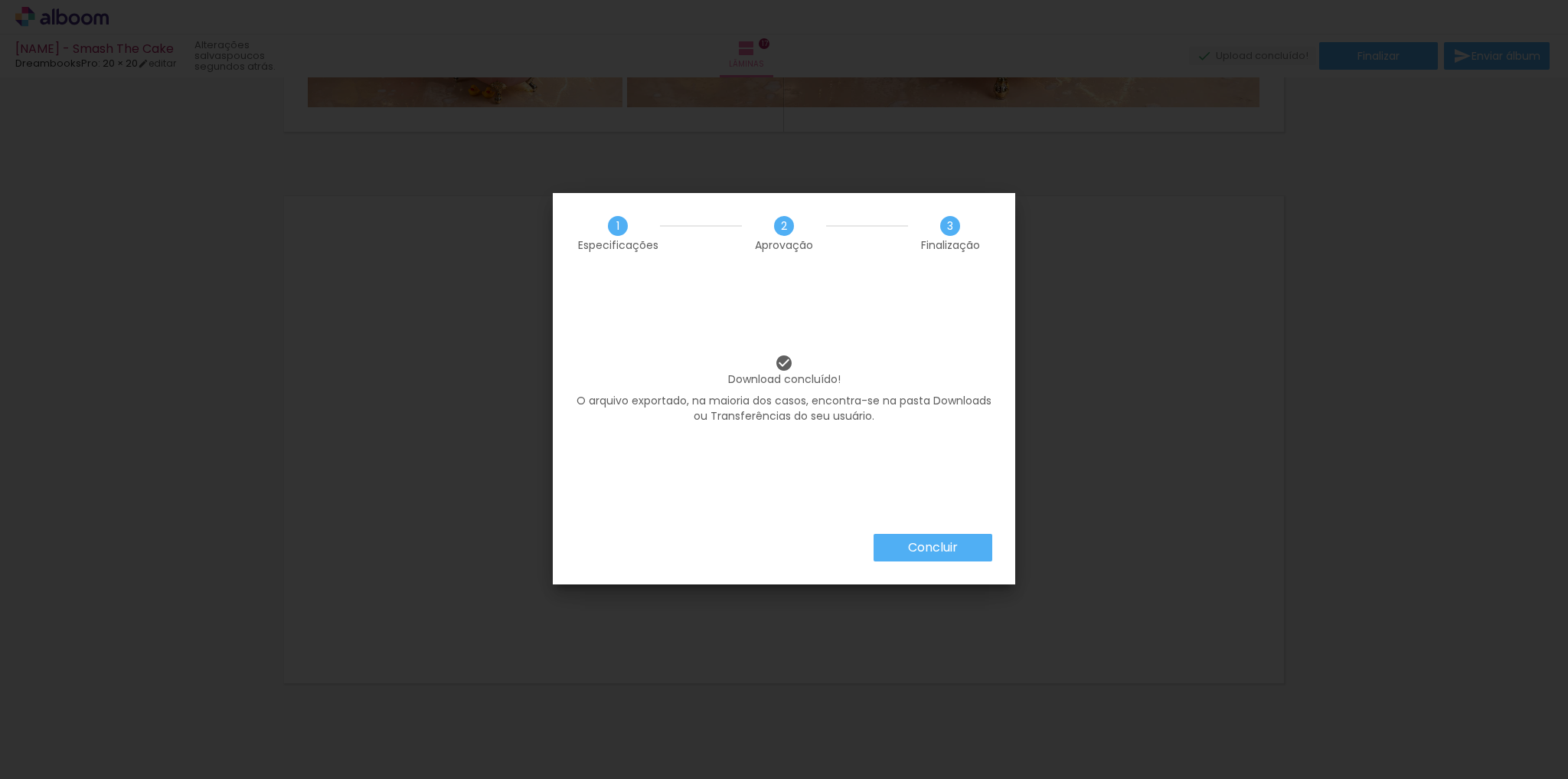 click on "Concluir" at bounding box center [933, 548] 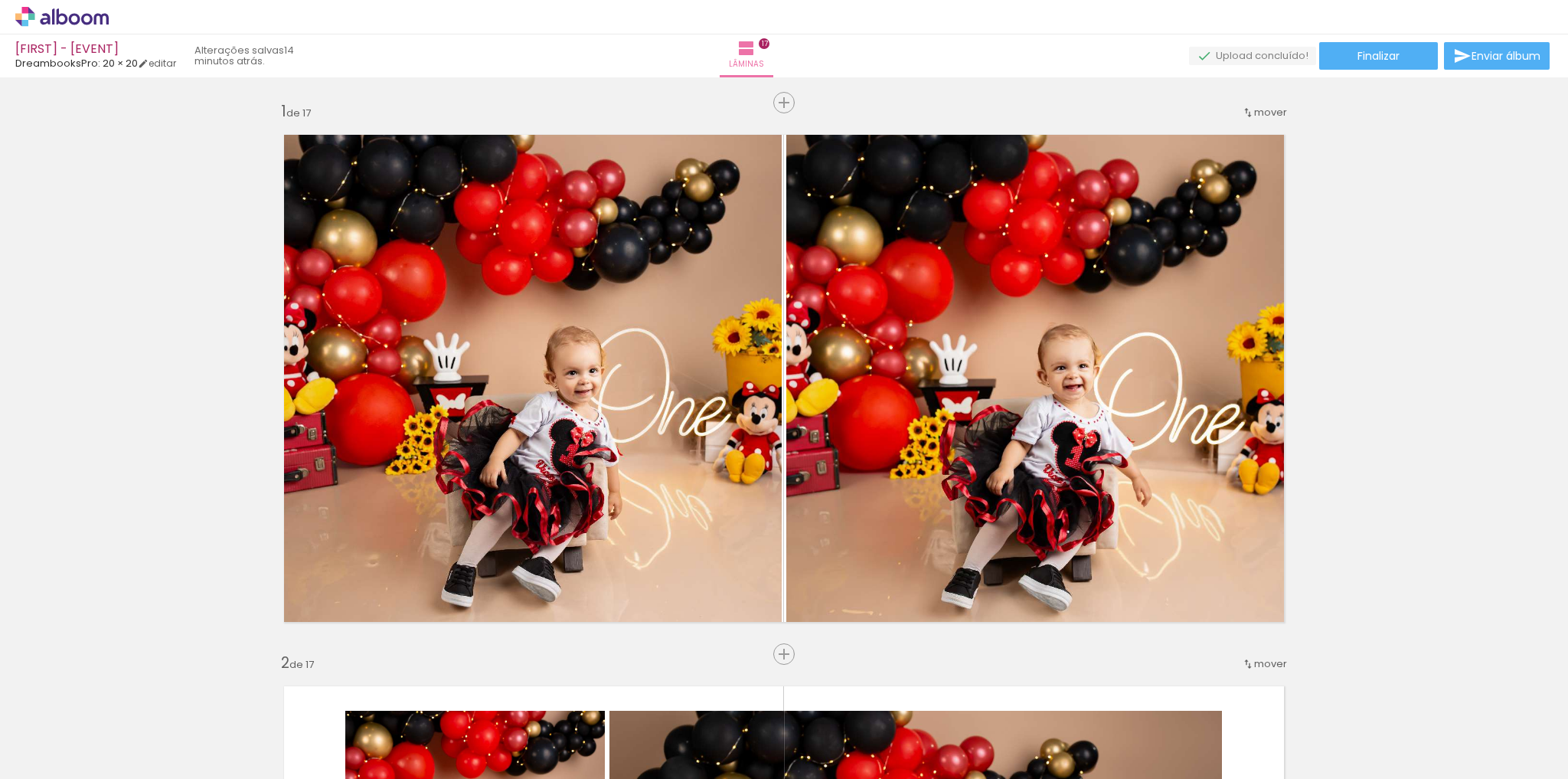 scroll, scrollTop: 0, scrollLeft: 0, axis: both 